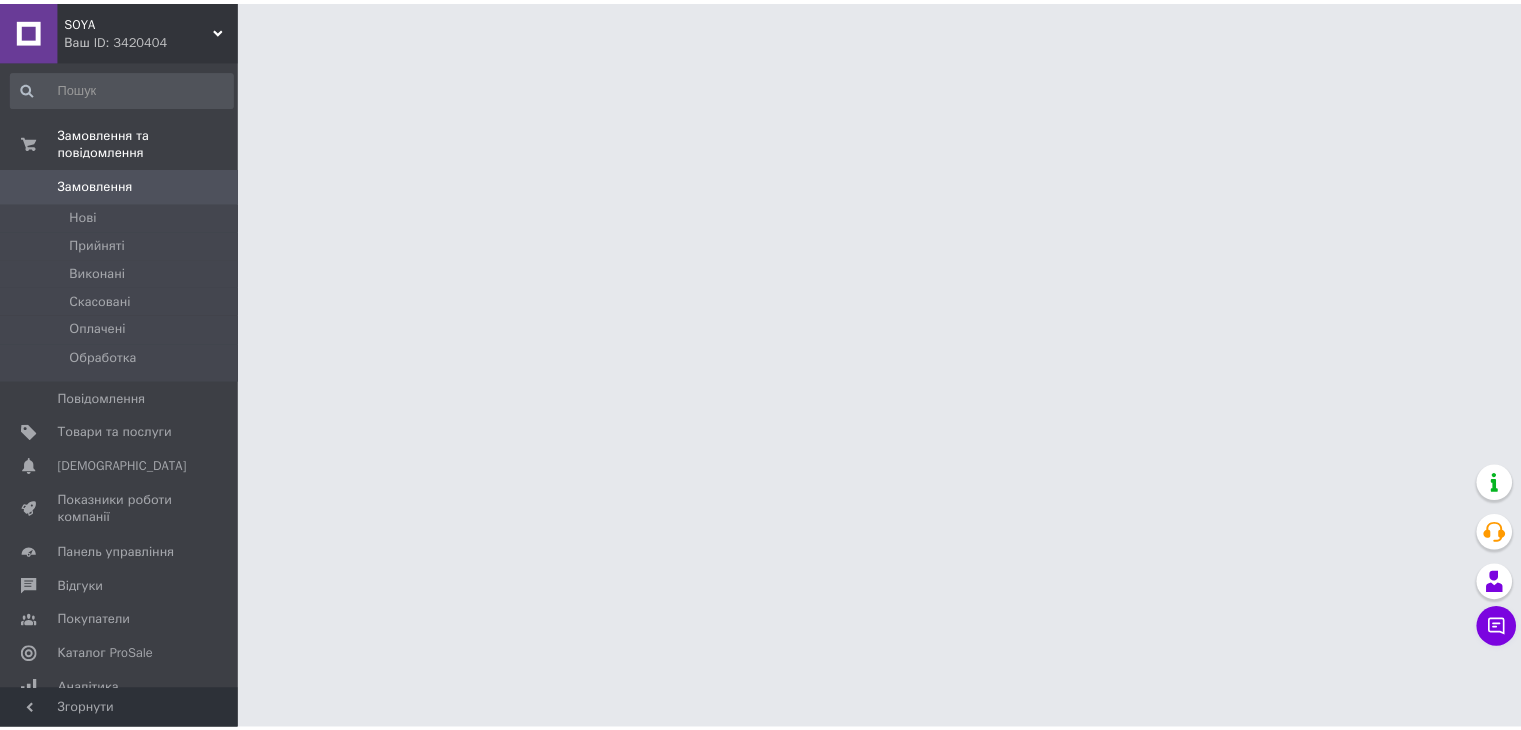 scroll, scrollTop: 0, scrollLeft: 0, axis: both 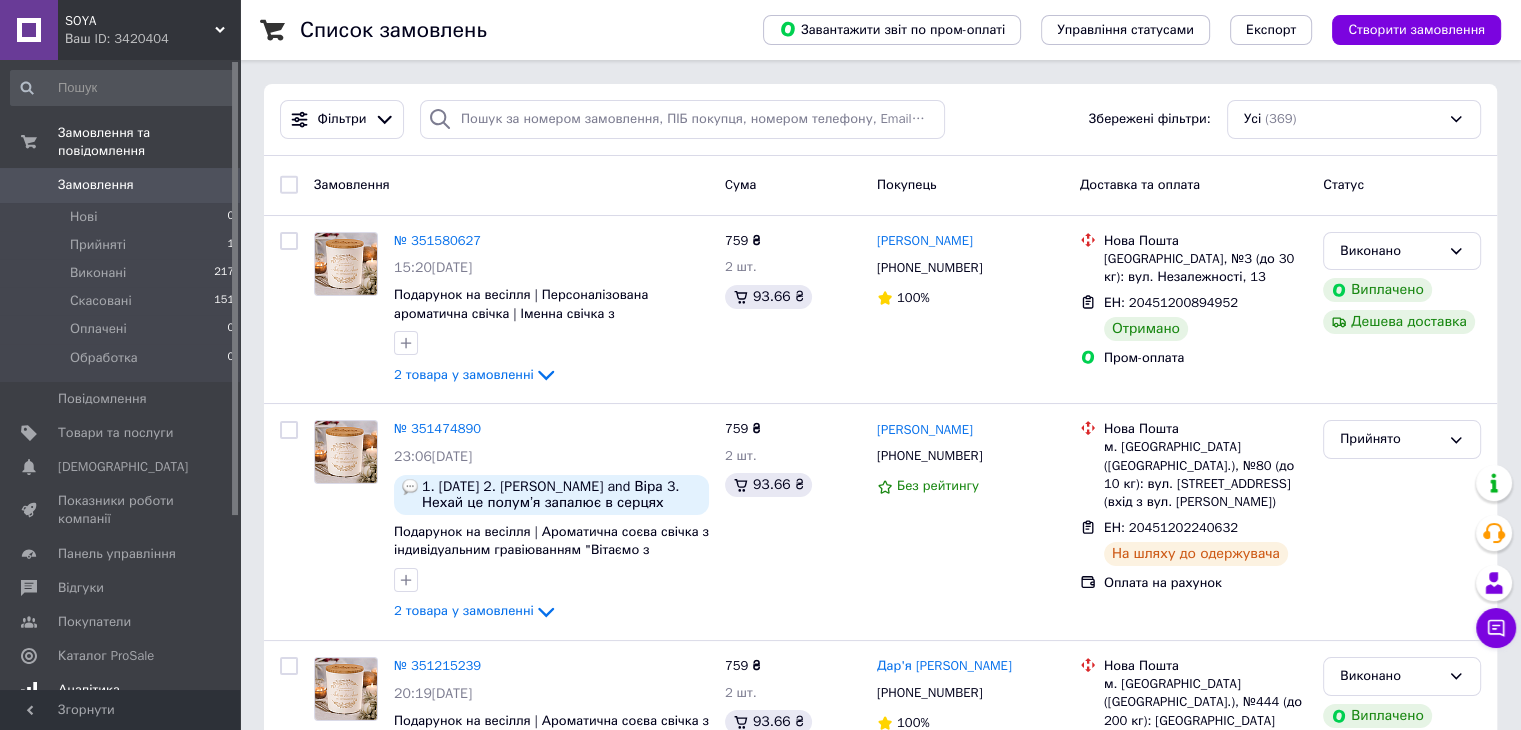 click on "Аналітика" at bounding box center [123, 690] 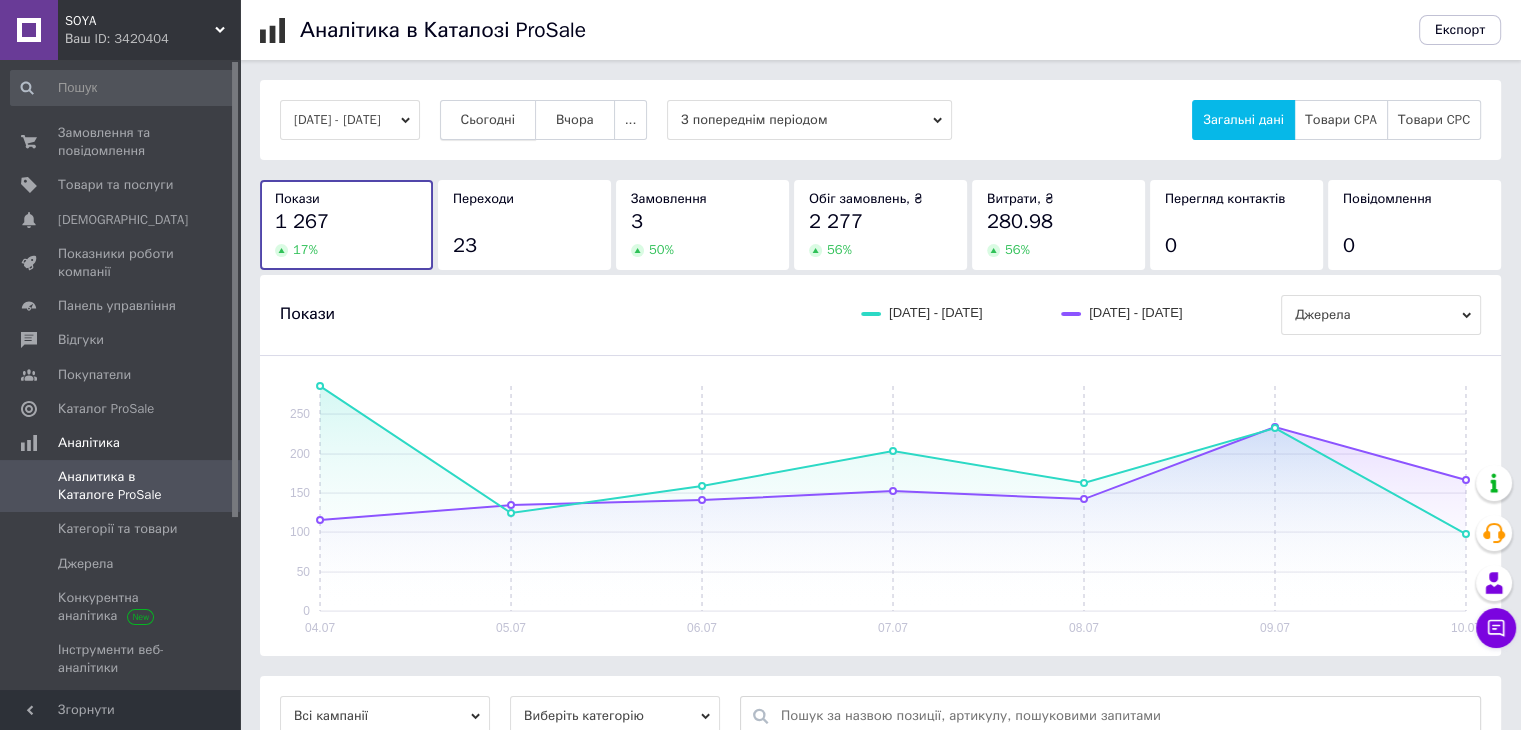 click on "Сьогодні" at bounding box center [488, 120] 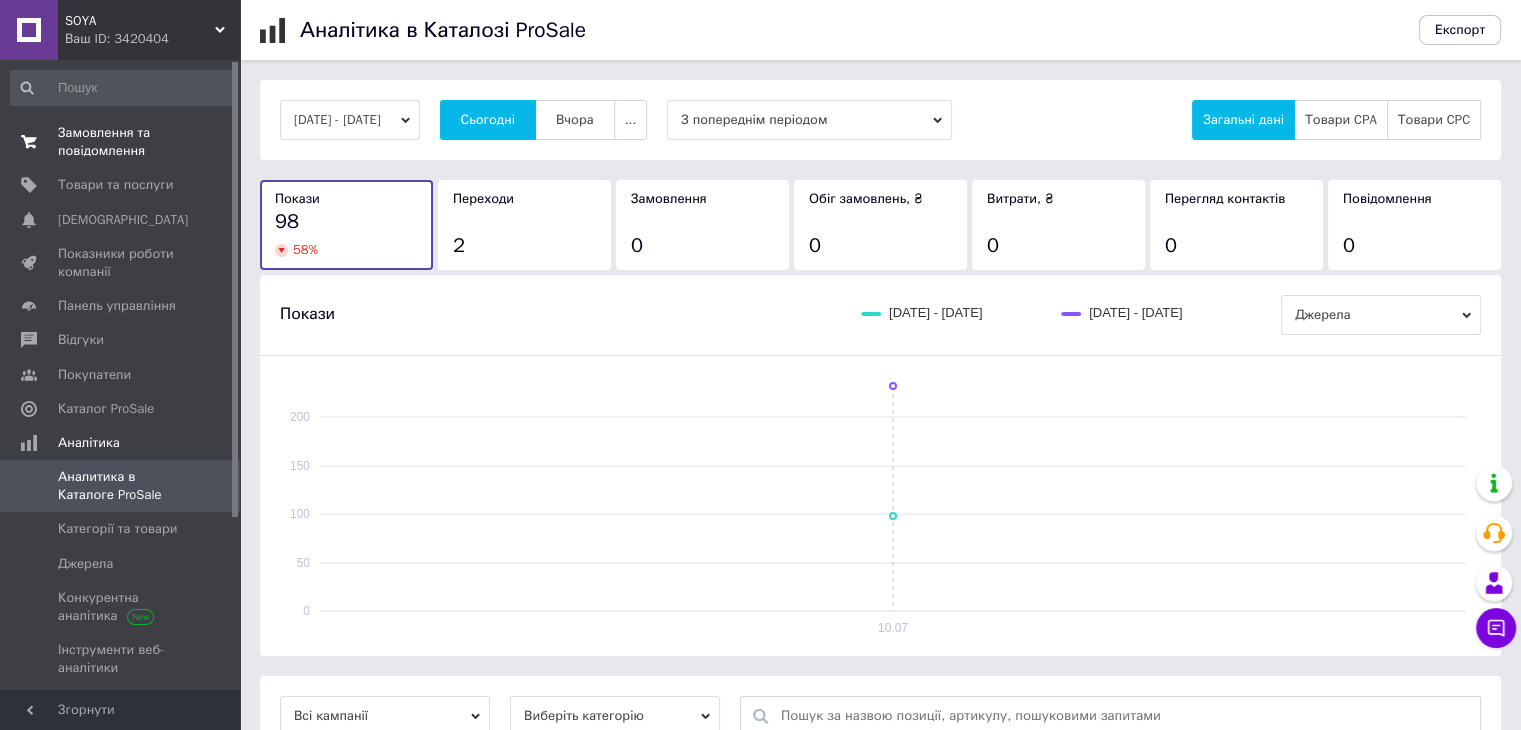 click on "Замовлення та повідомлення" at bounding box center [121, 142] 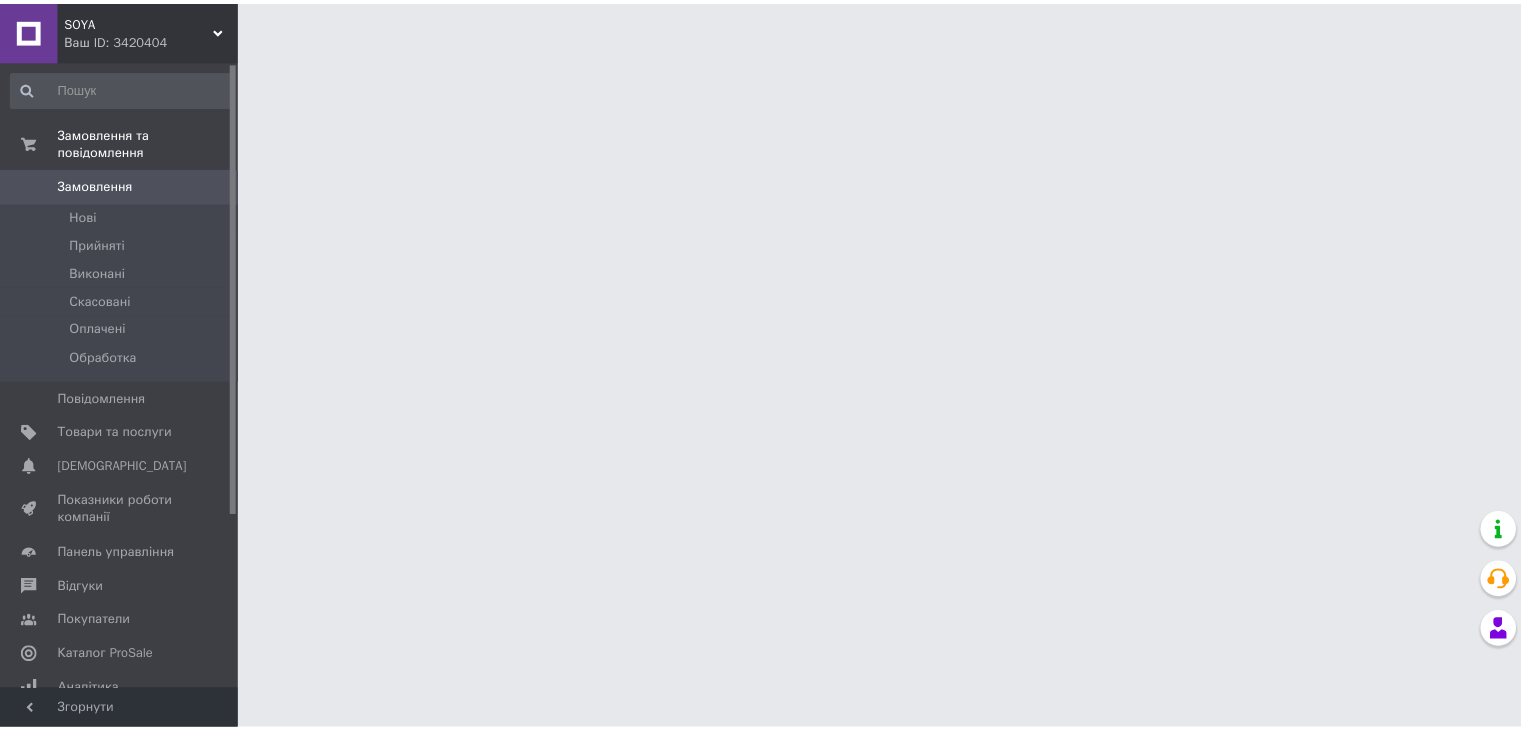scroll, scrollTop: 0, scrollLeft: 0, axis: both 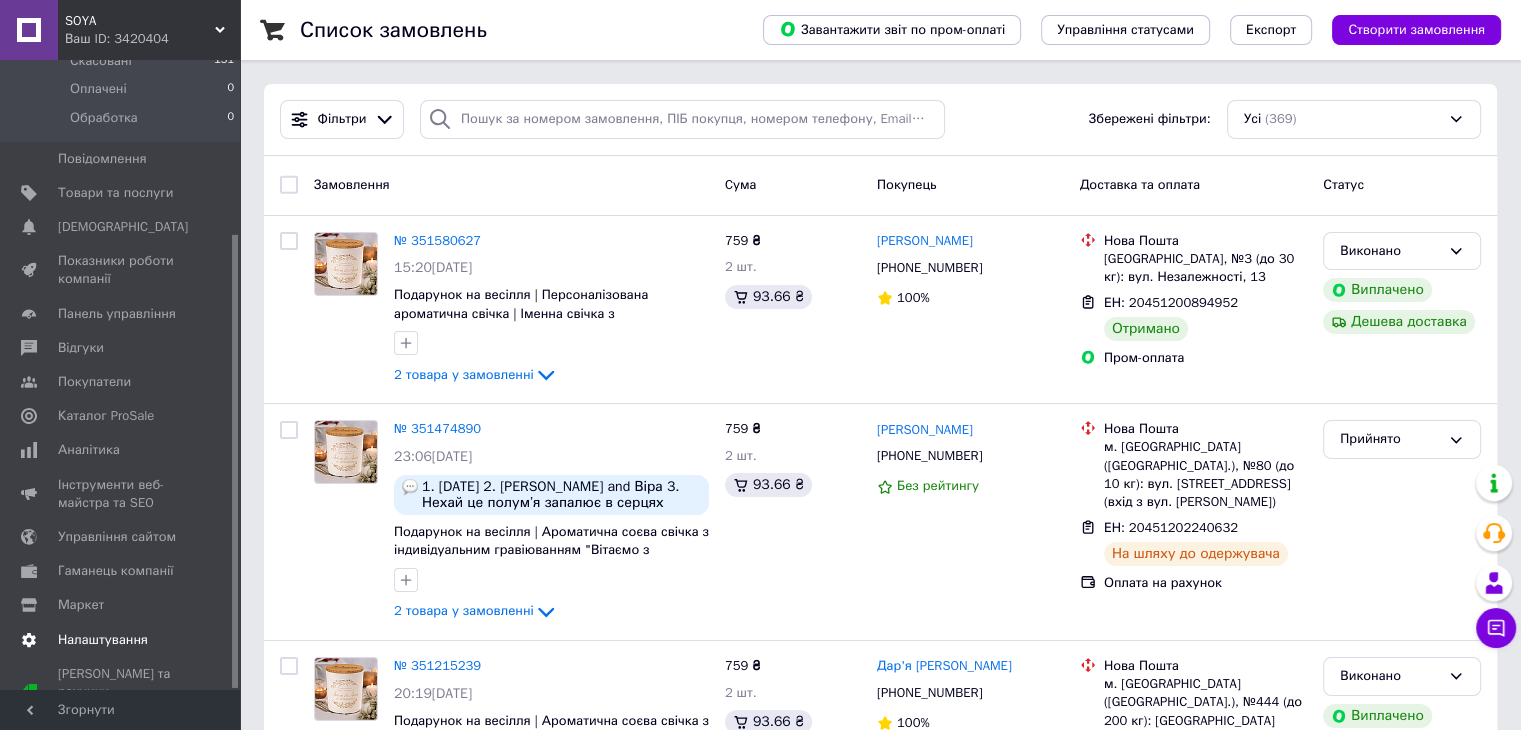 click on "Налаштування" at bounding box center [103, 640] 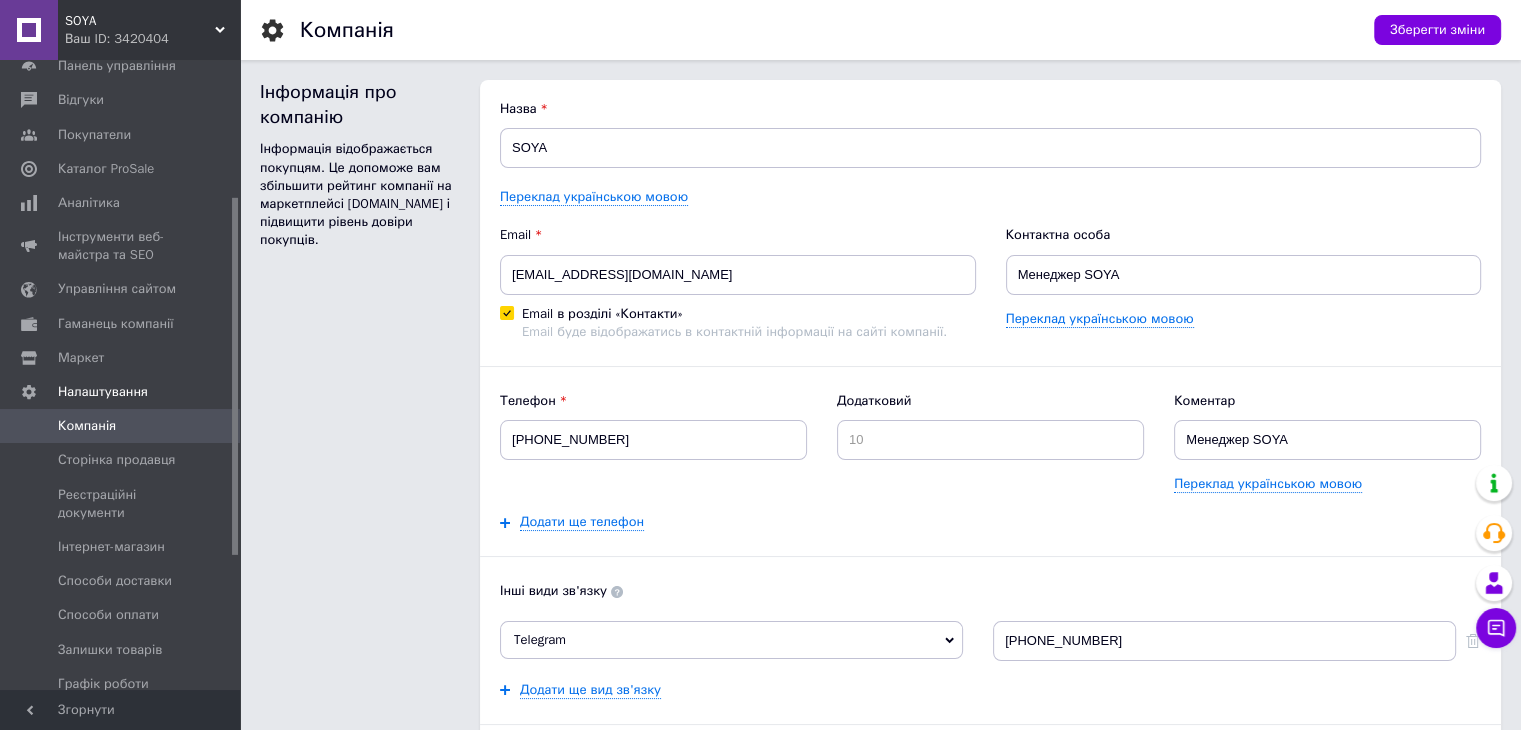 scroll, scrollTop: 0, scrollLeft: 0, axis: both 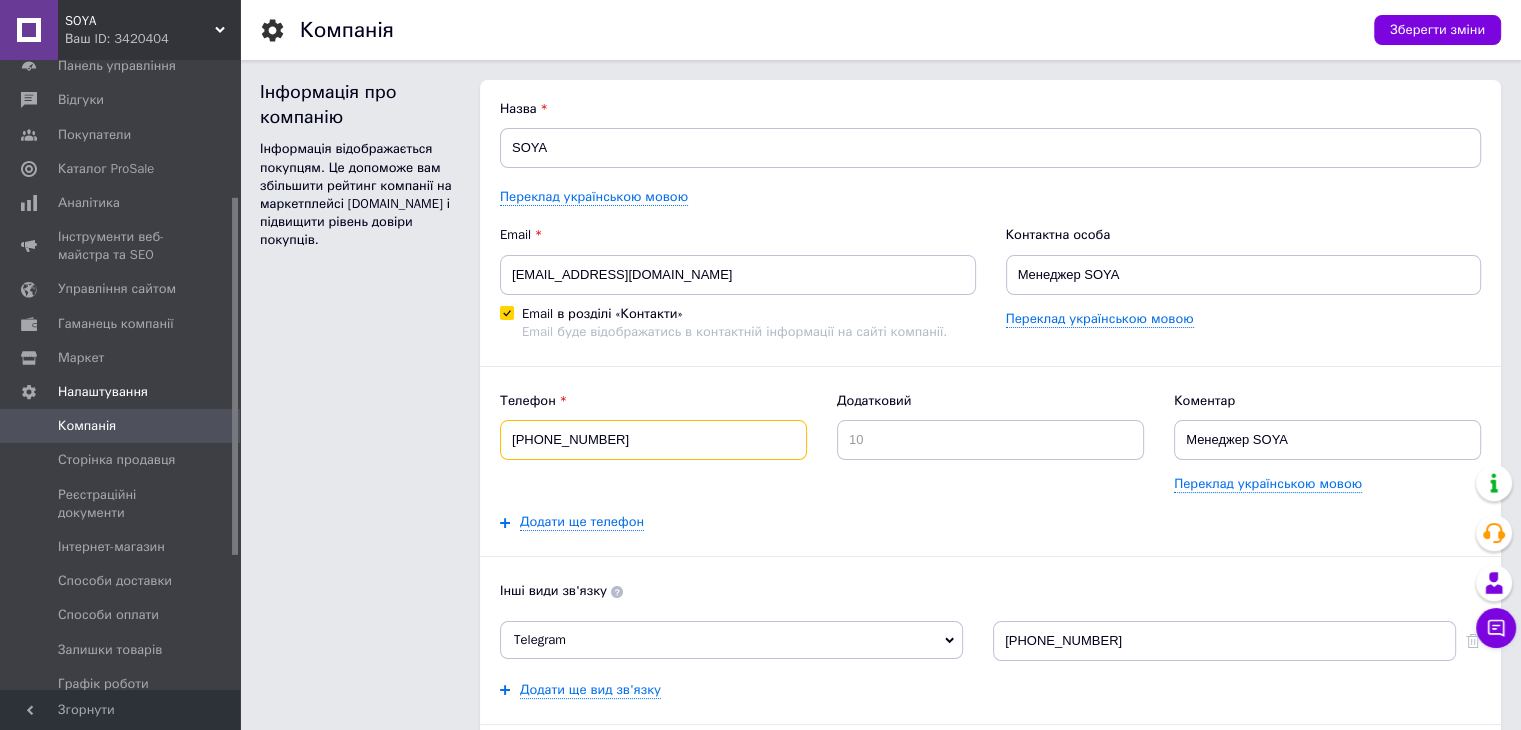 drag, startPoint x: 638, startPoint y: 450, endPoint x: 612, endPoint y: 449, distance: 26.019224 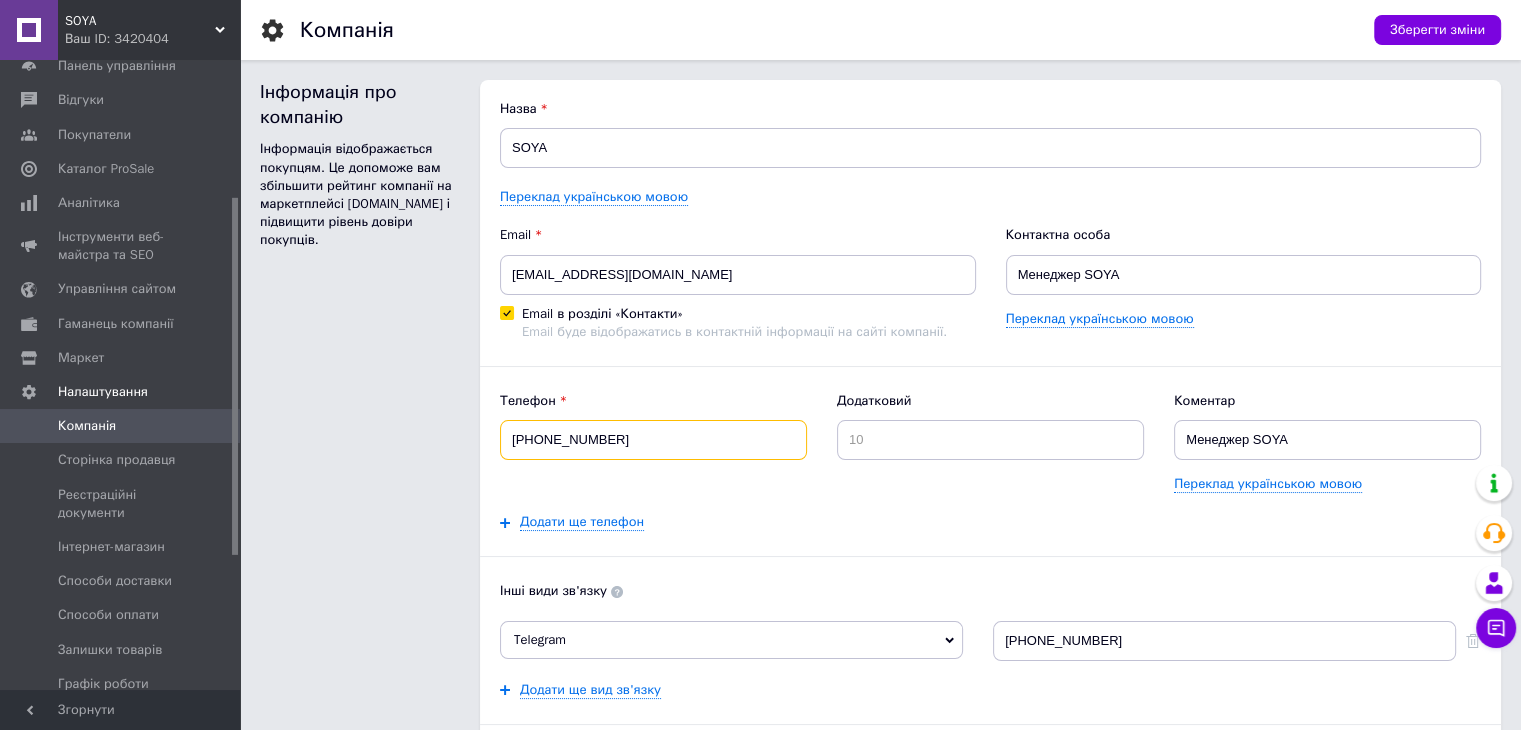 click on "[PHONE_NUMBER]" at bounding box center (653, 440) 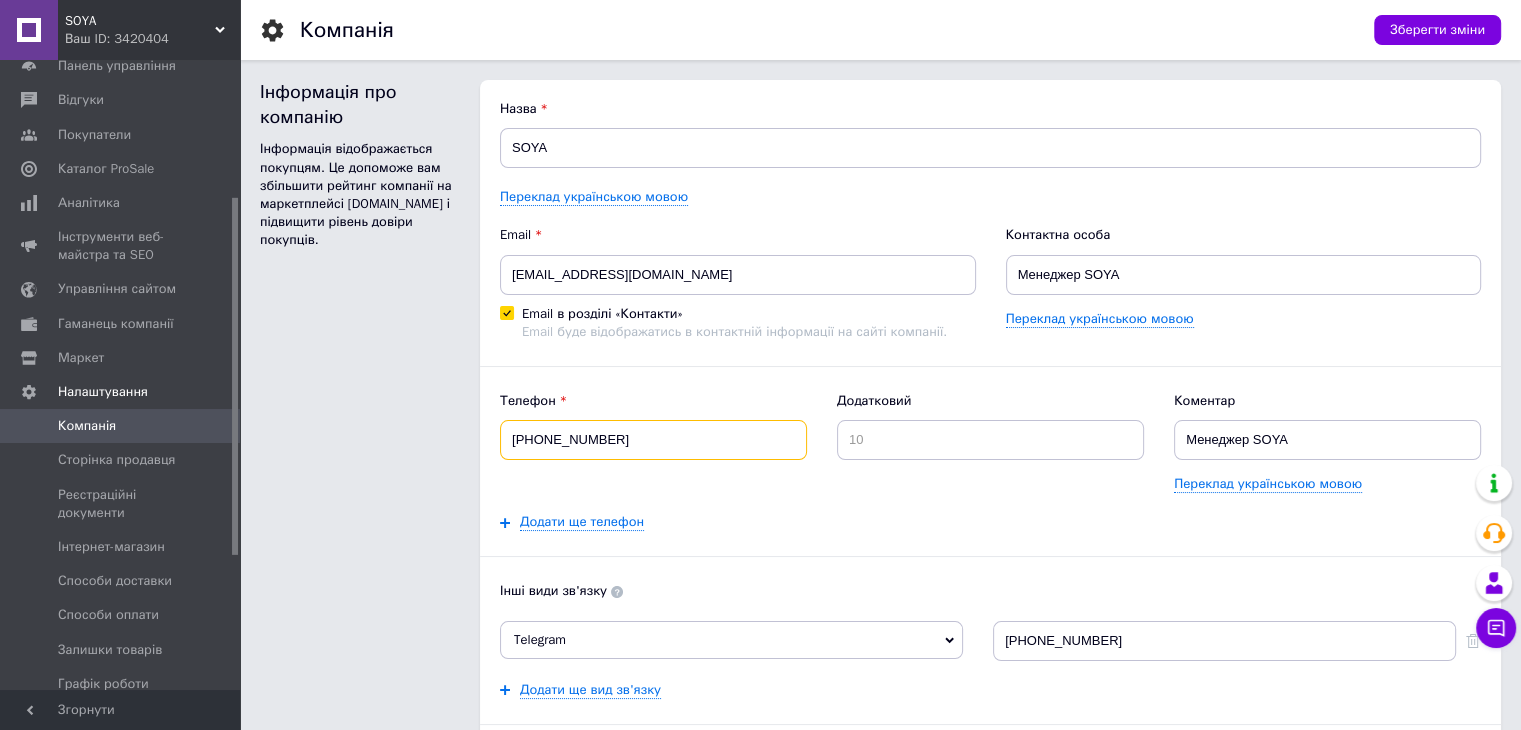 drag, startPoint x: 611, startPoint y: 430, endPoint x: 558, endPoint y: 437, distance: 53.460266 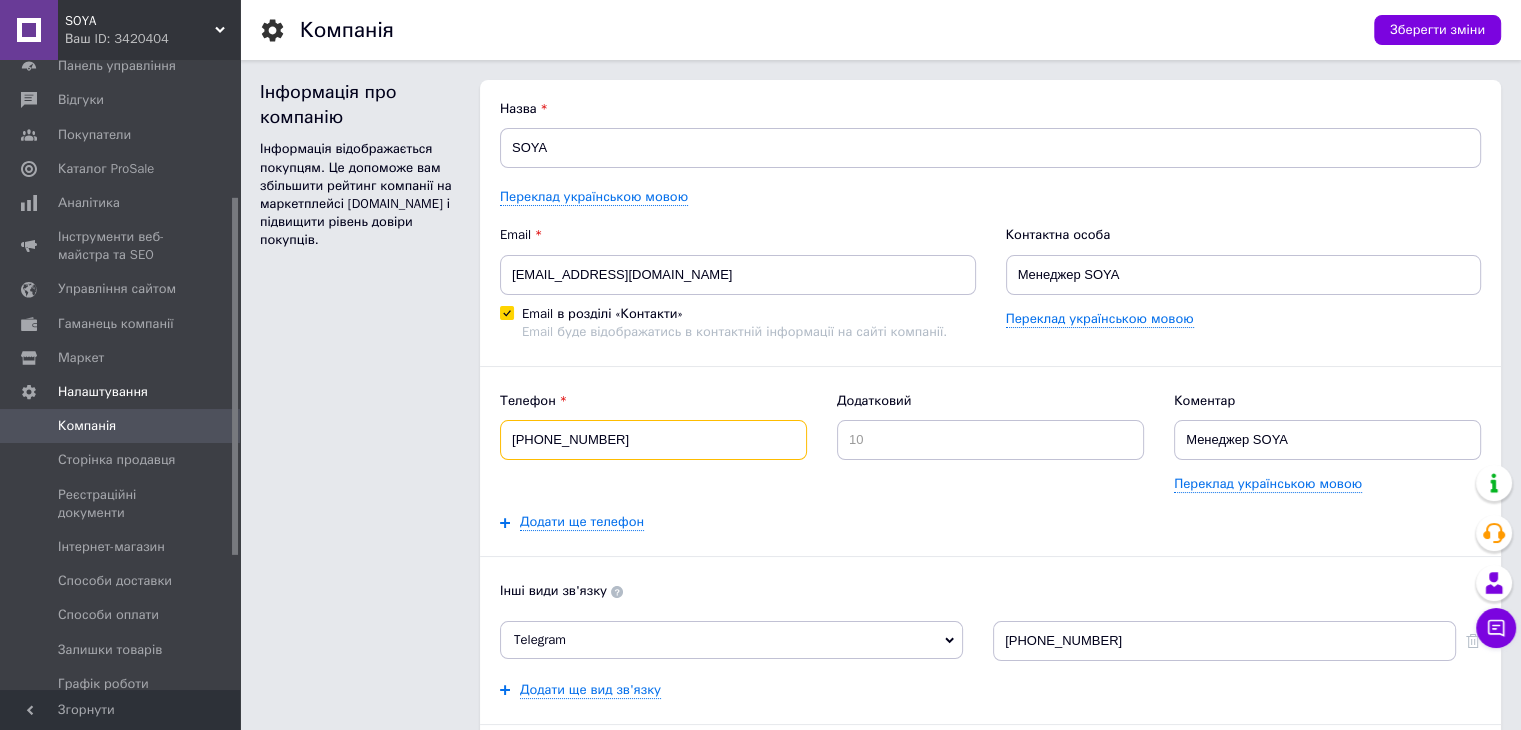 click on "[PHONE_NUMBER]" at bounding box center [653, 440] 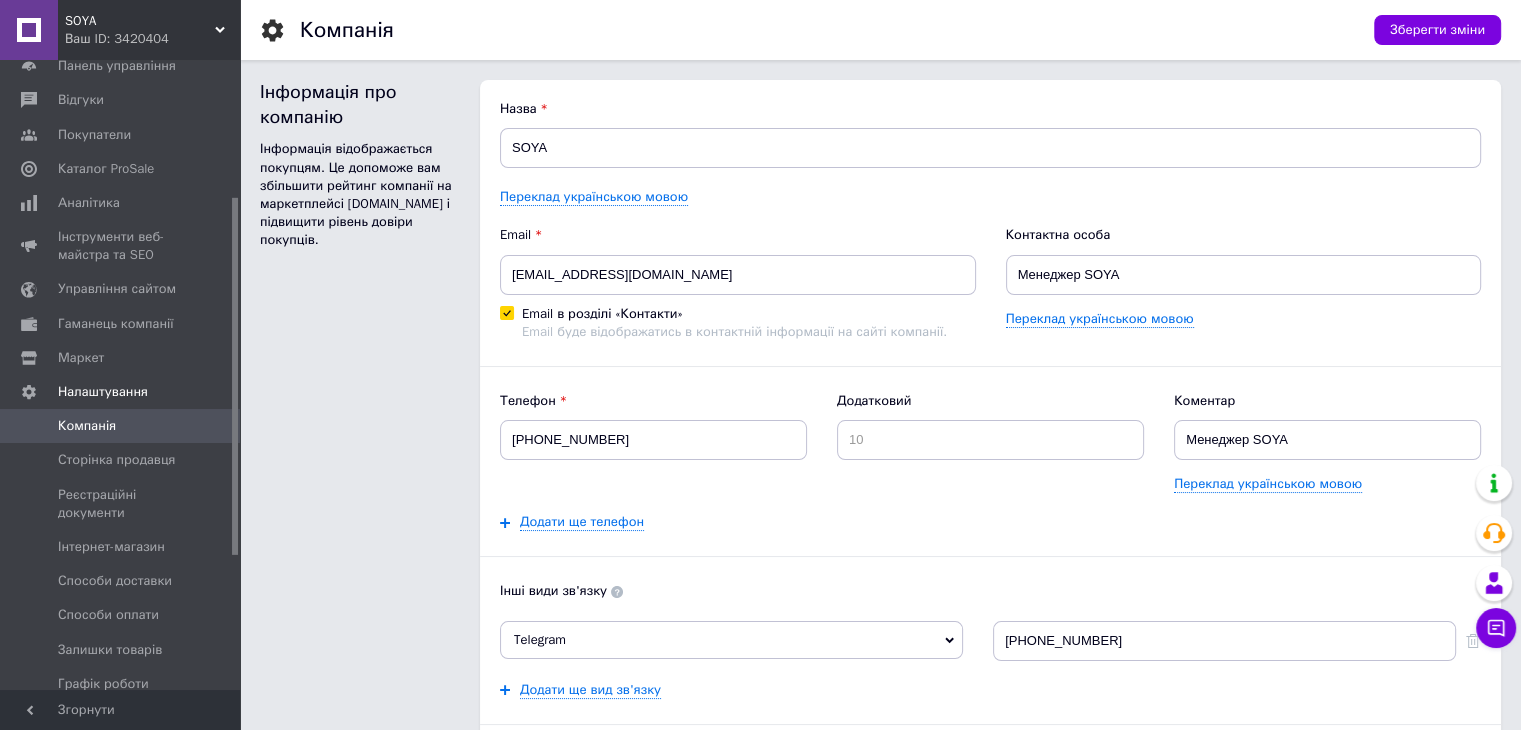 click on "SOYA" at bounding box center [140, 21] 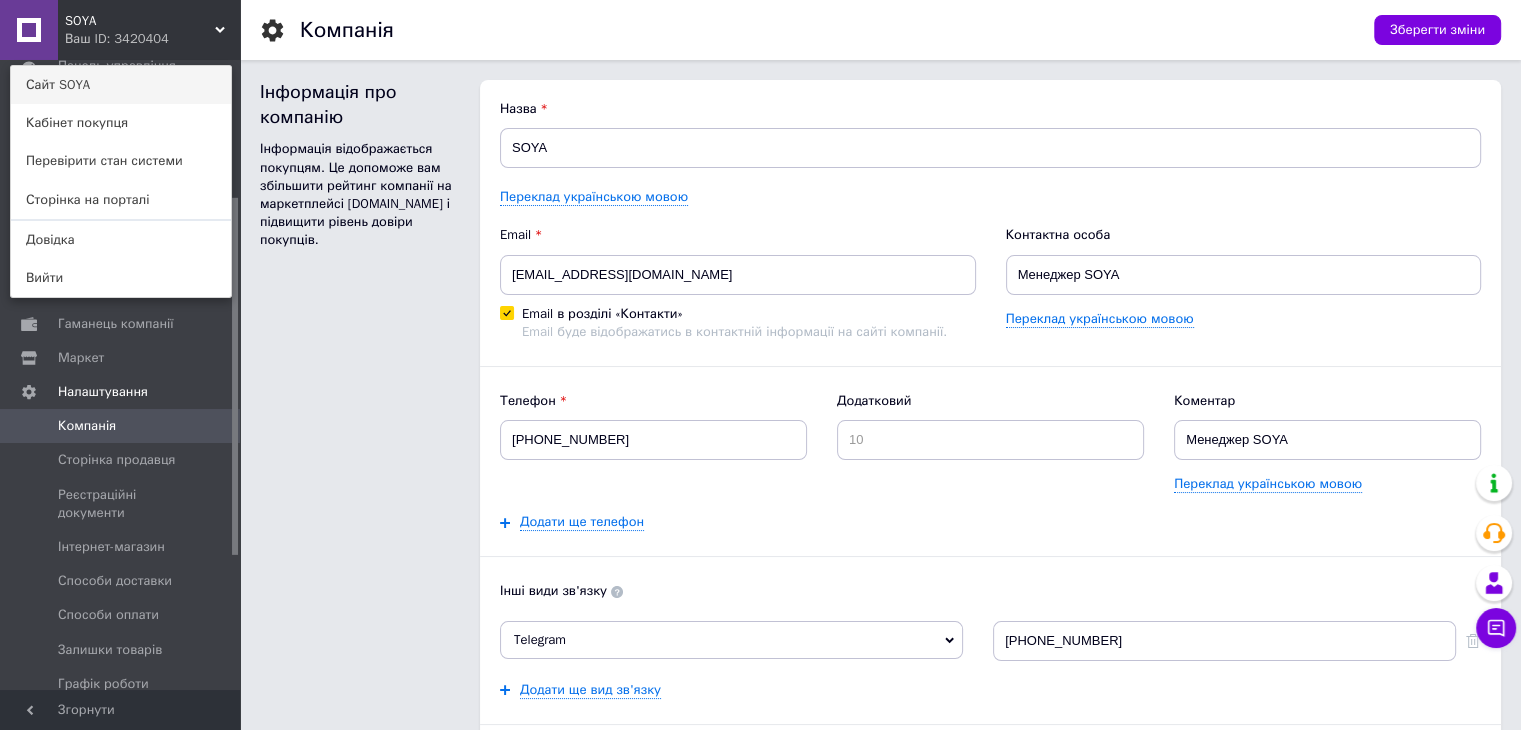 click on "Сайт SOYA" at bounding box center [121, 85] 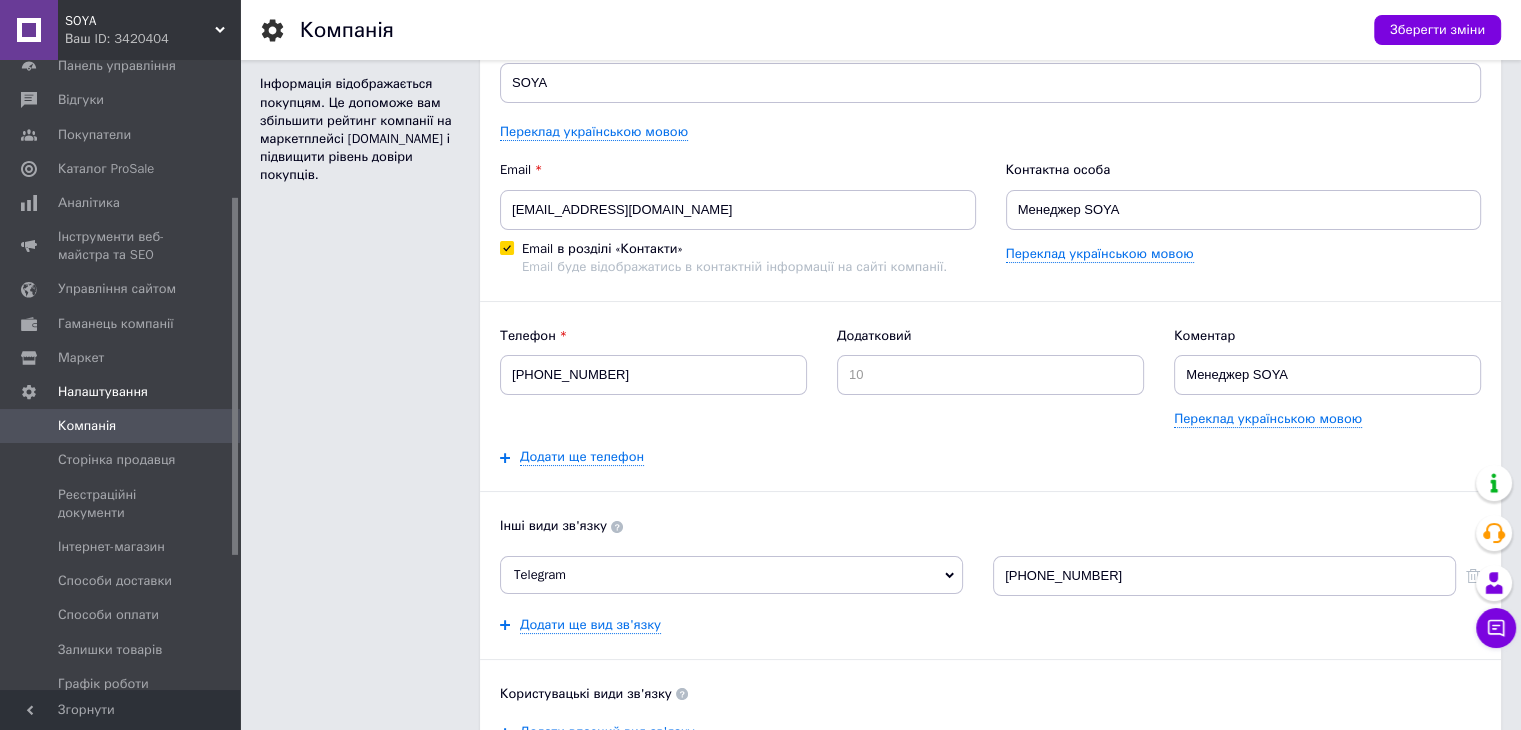 scroll, scrollTop: 100, scrollLeft: 0, axis: vertical 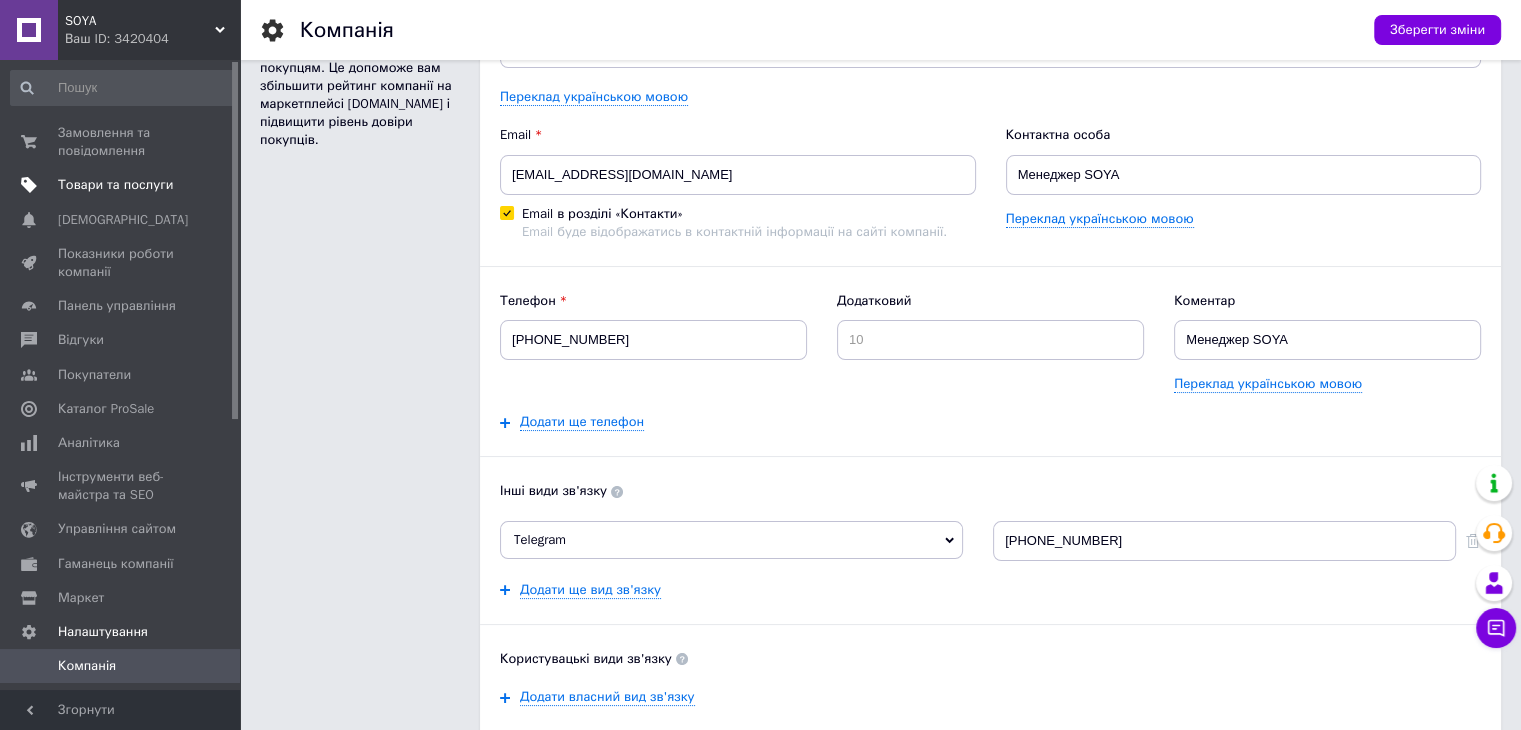 click on "Товари та послуги" at bounding box center [115, 185] 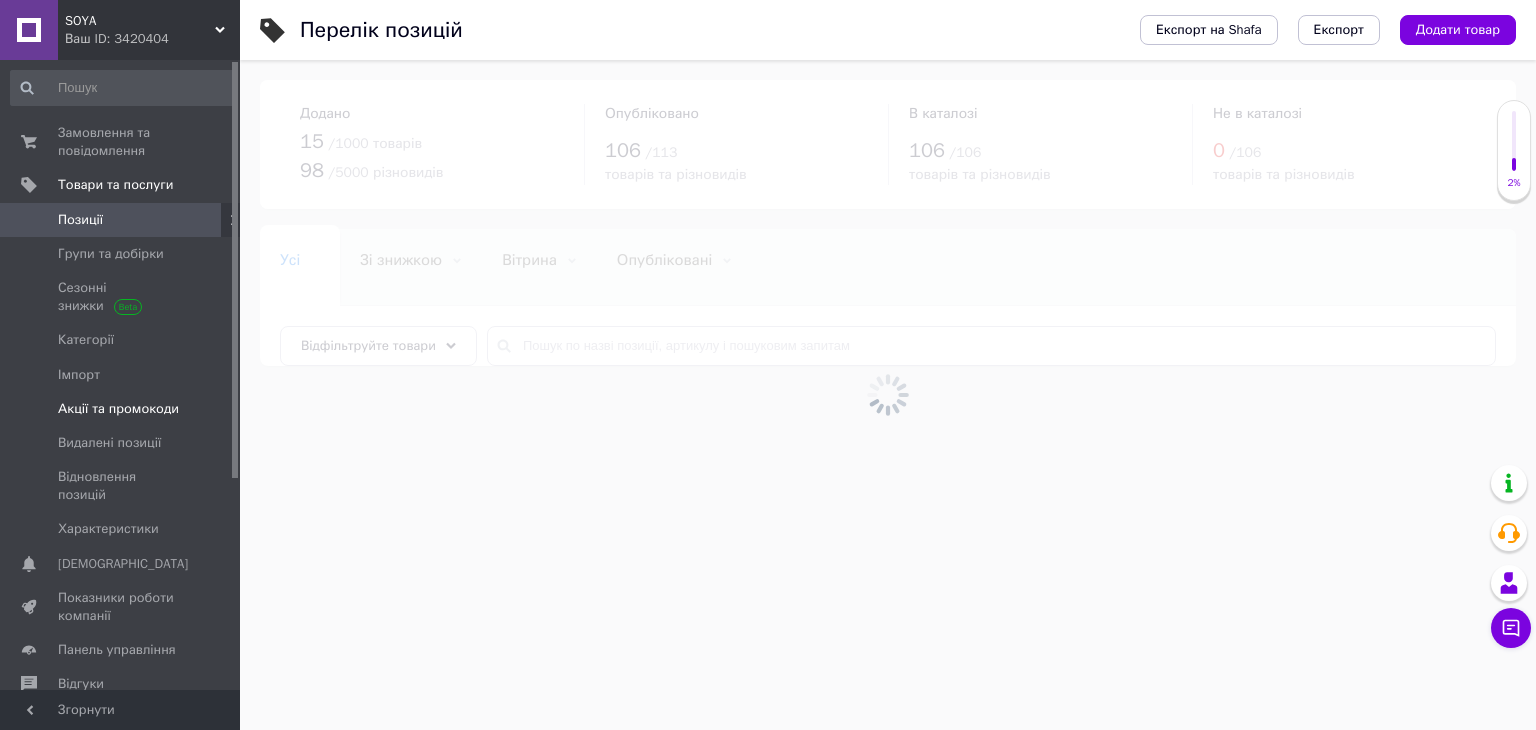 click on "Акції та промокоди" at bounding box center (118, 409) 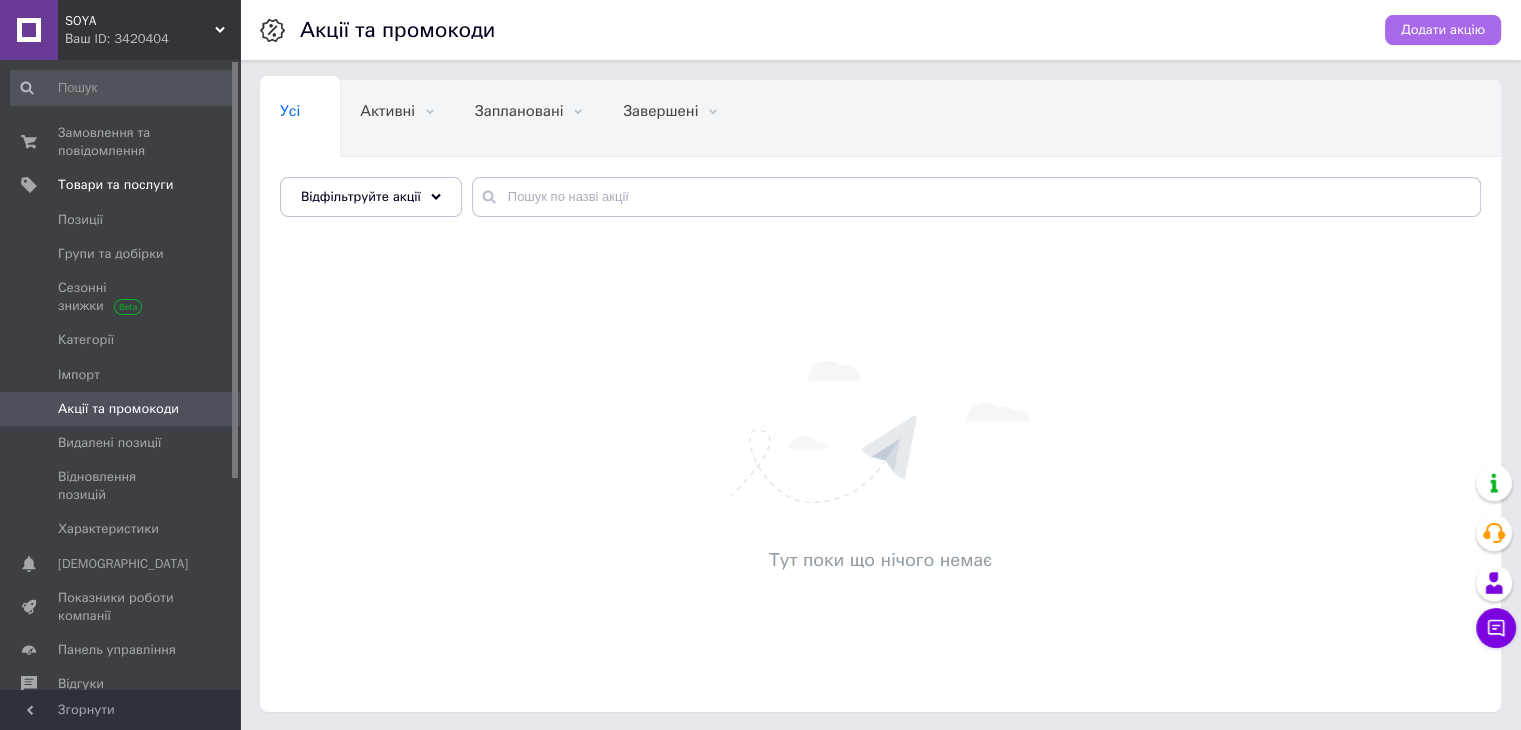 click on "Додати акцію" at bounding box center [1443, 30] 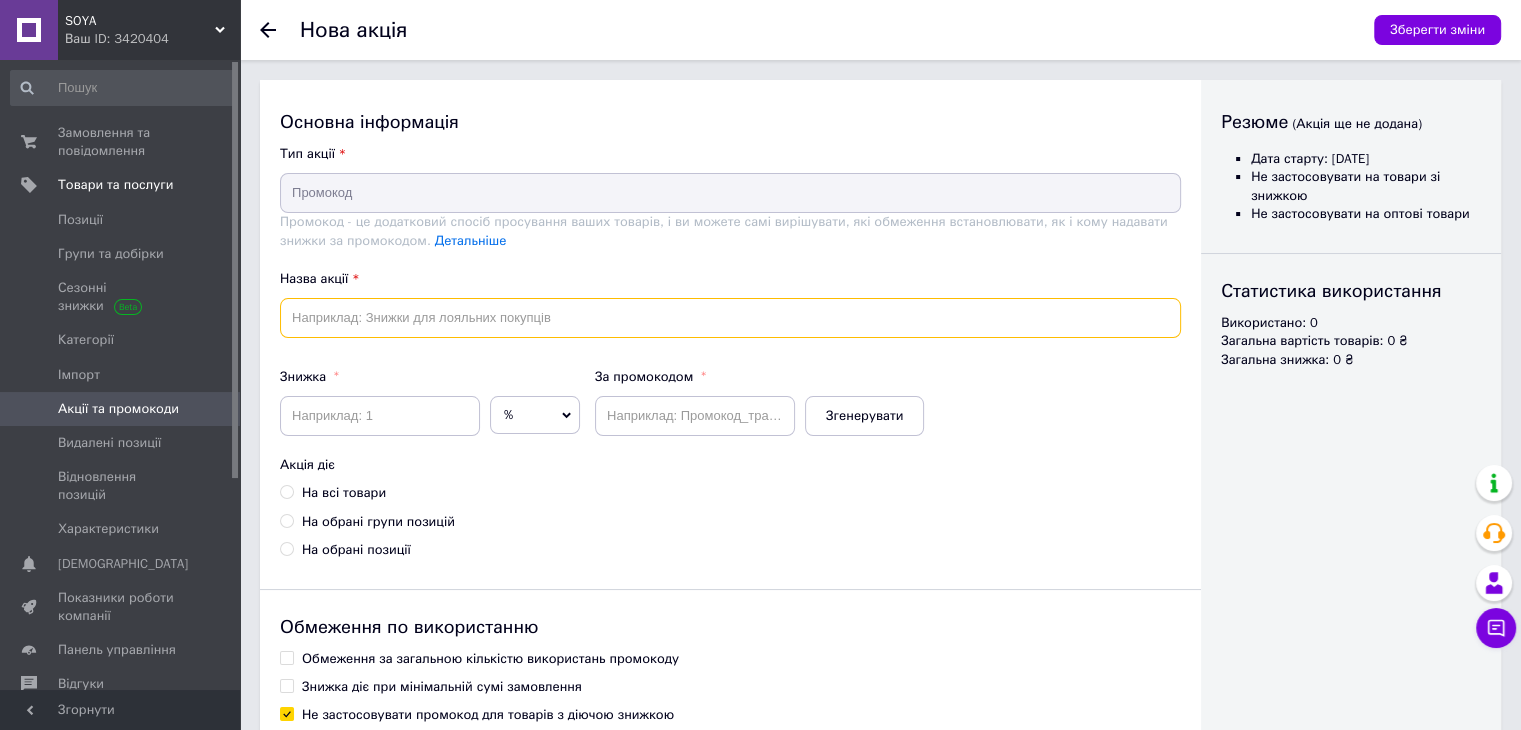 click at bounding box center [730, 318] 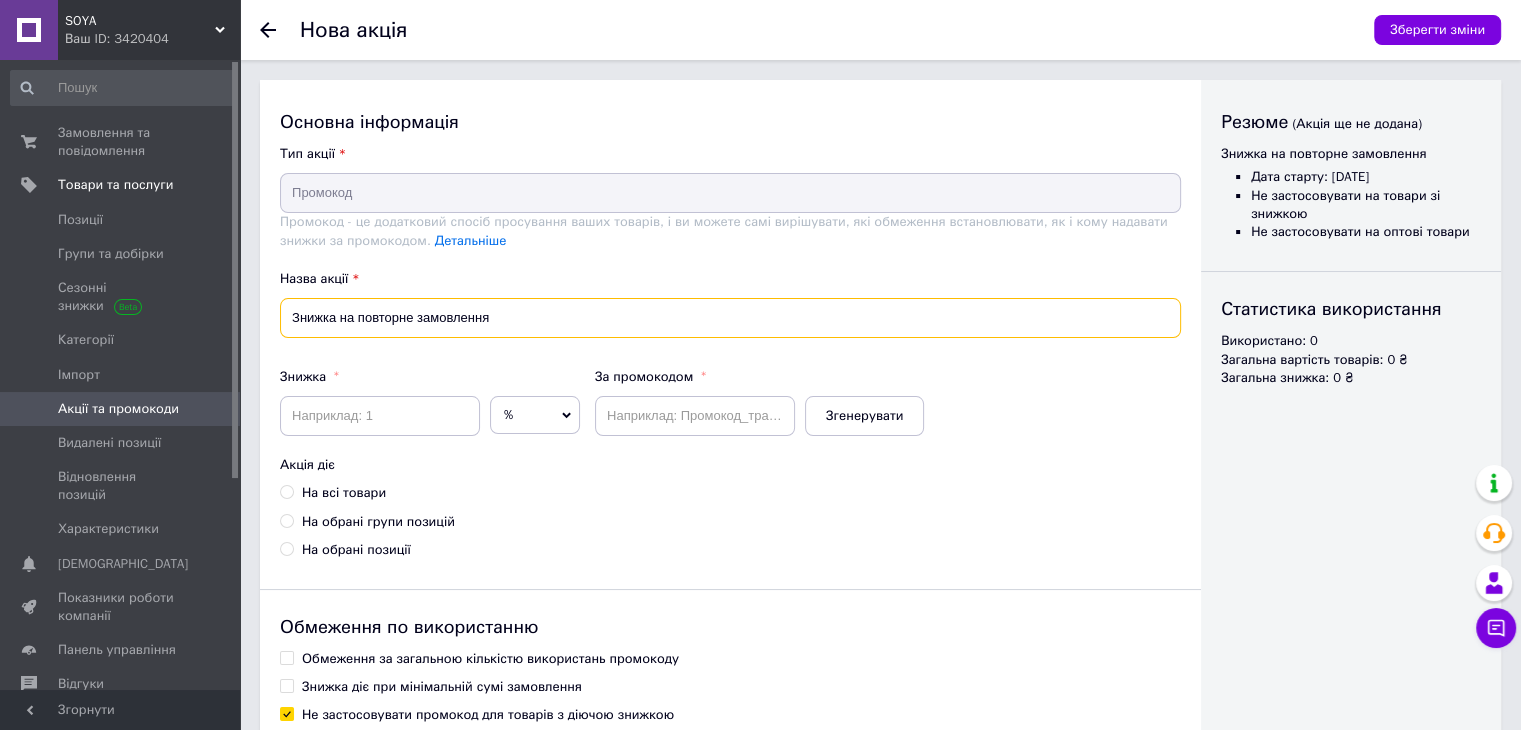 type on "Знижка на повторне замовлення" 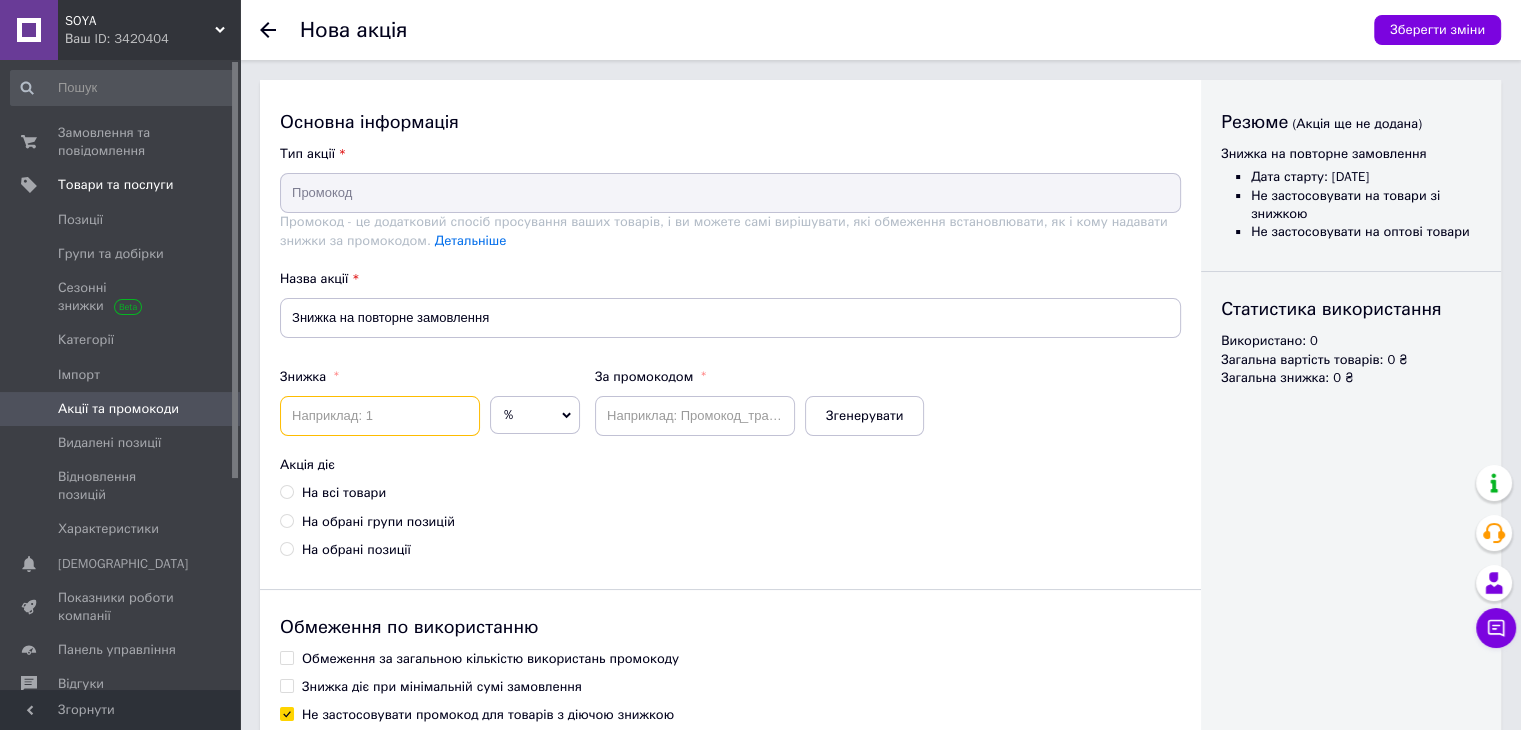 click at bounding box center [380, 416] 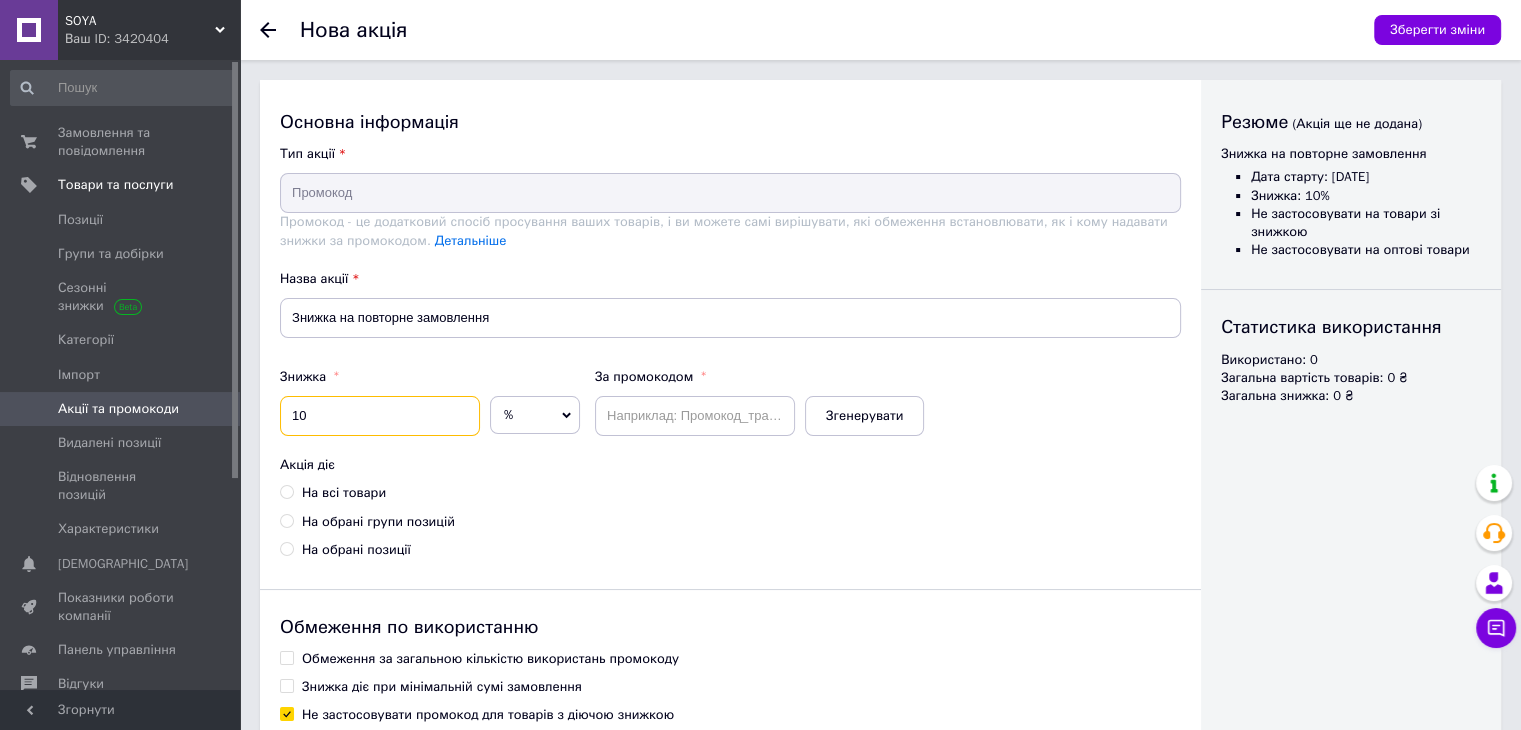 type on "10" 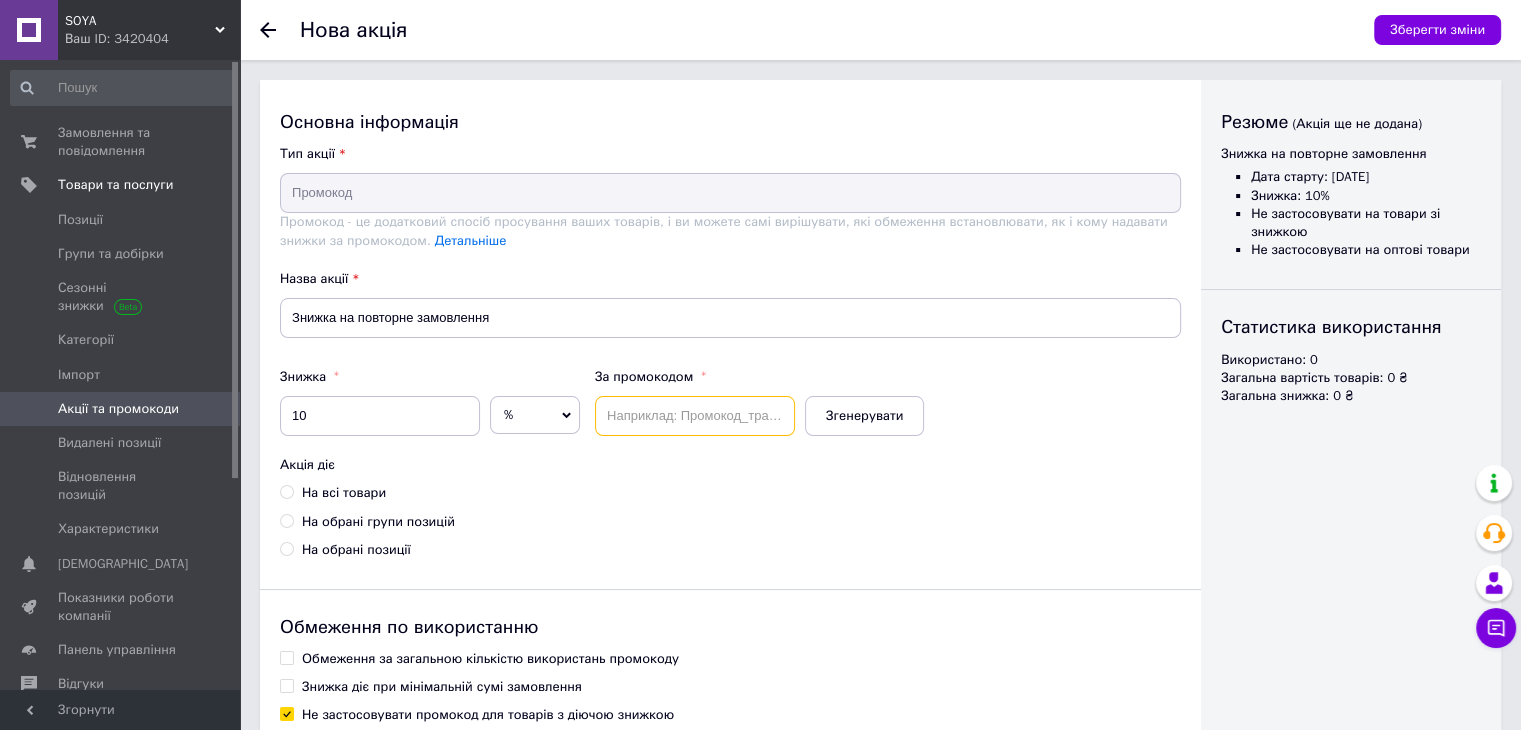 click at bounding box center [695, 416] 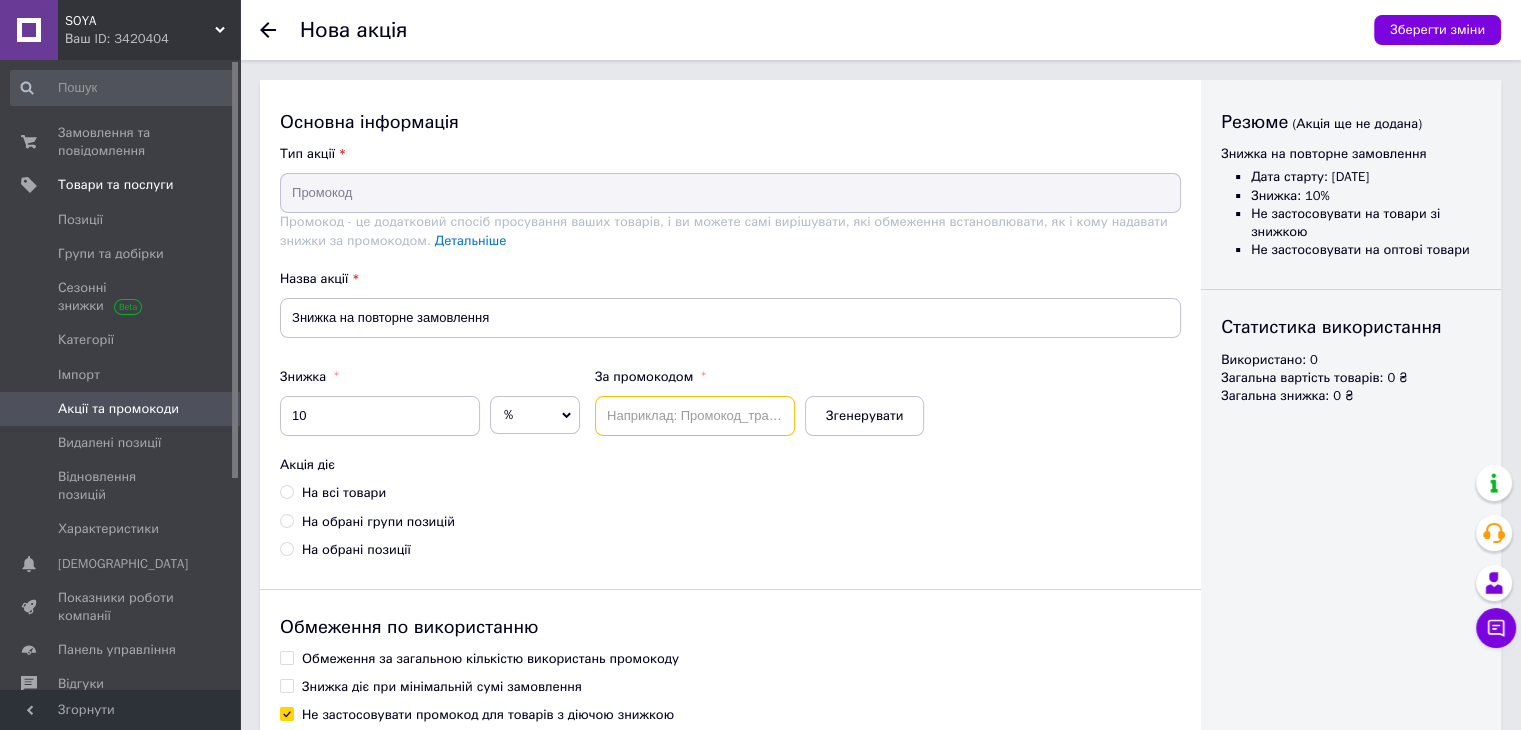 paste on "Candle10" 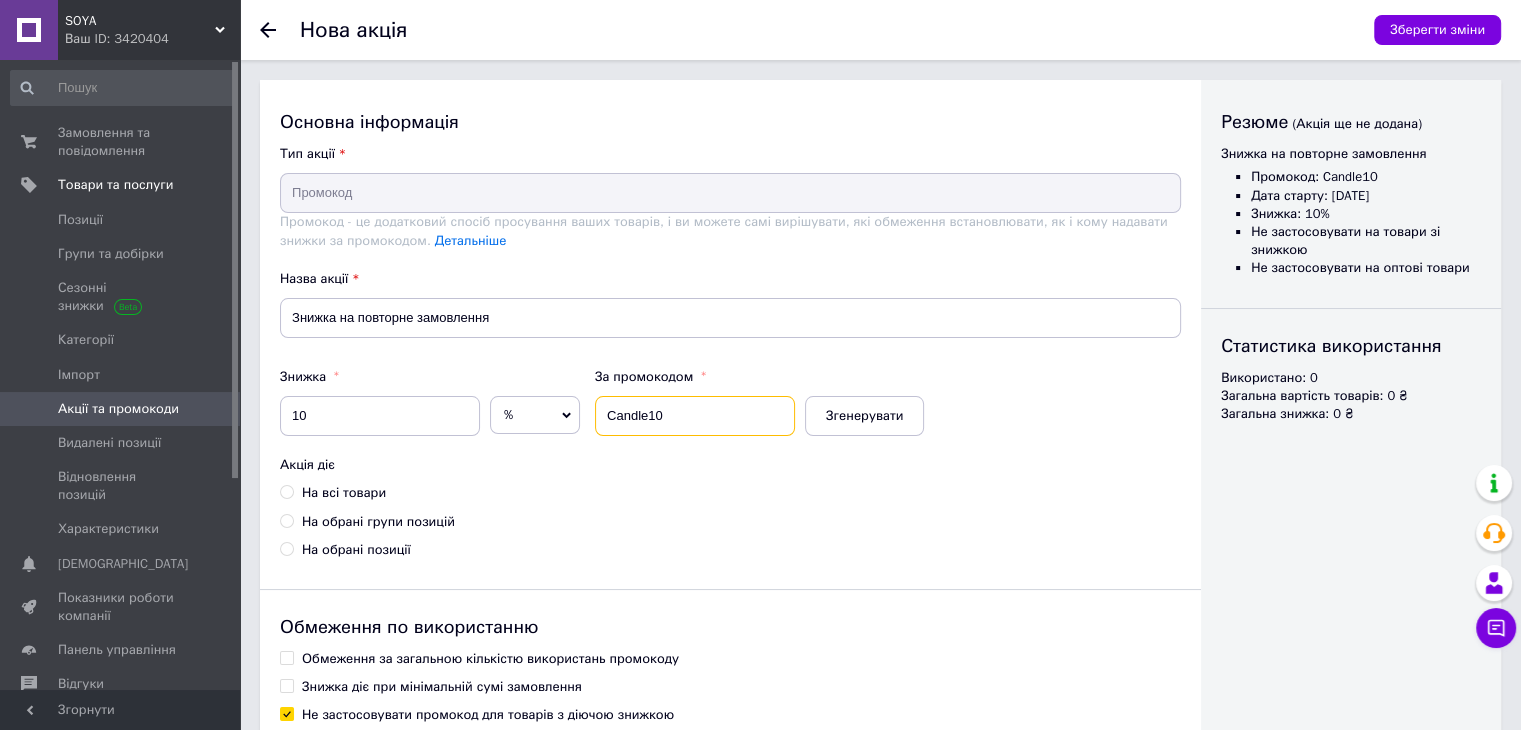 type on "Candle10" 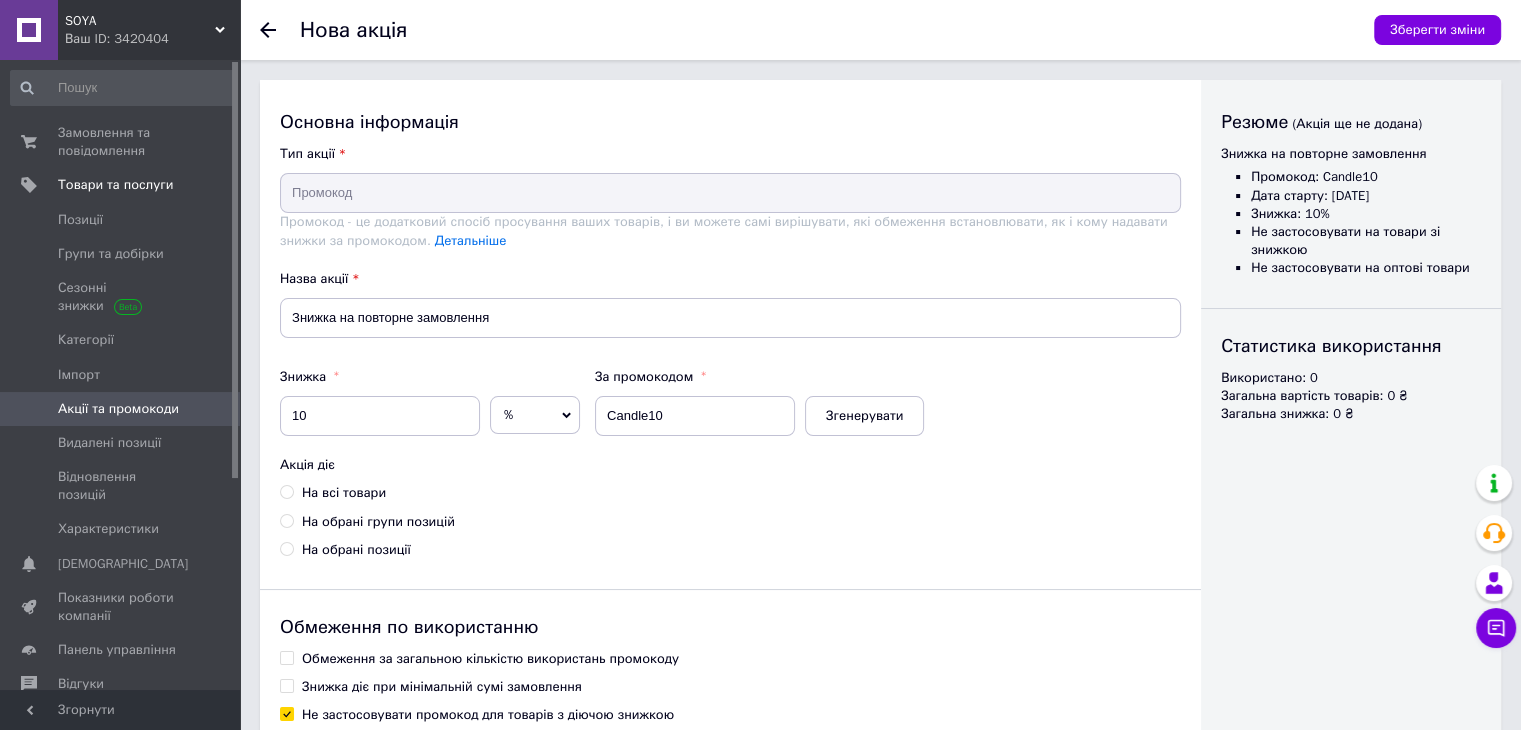 click on "На всі товари" at bounding box center (344, 493) 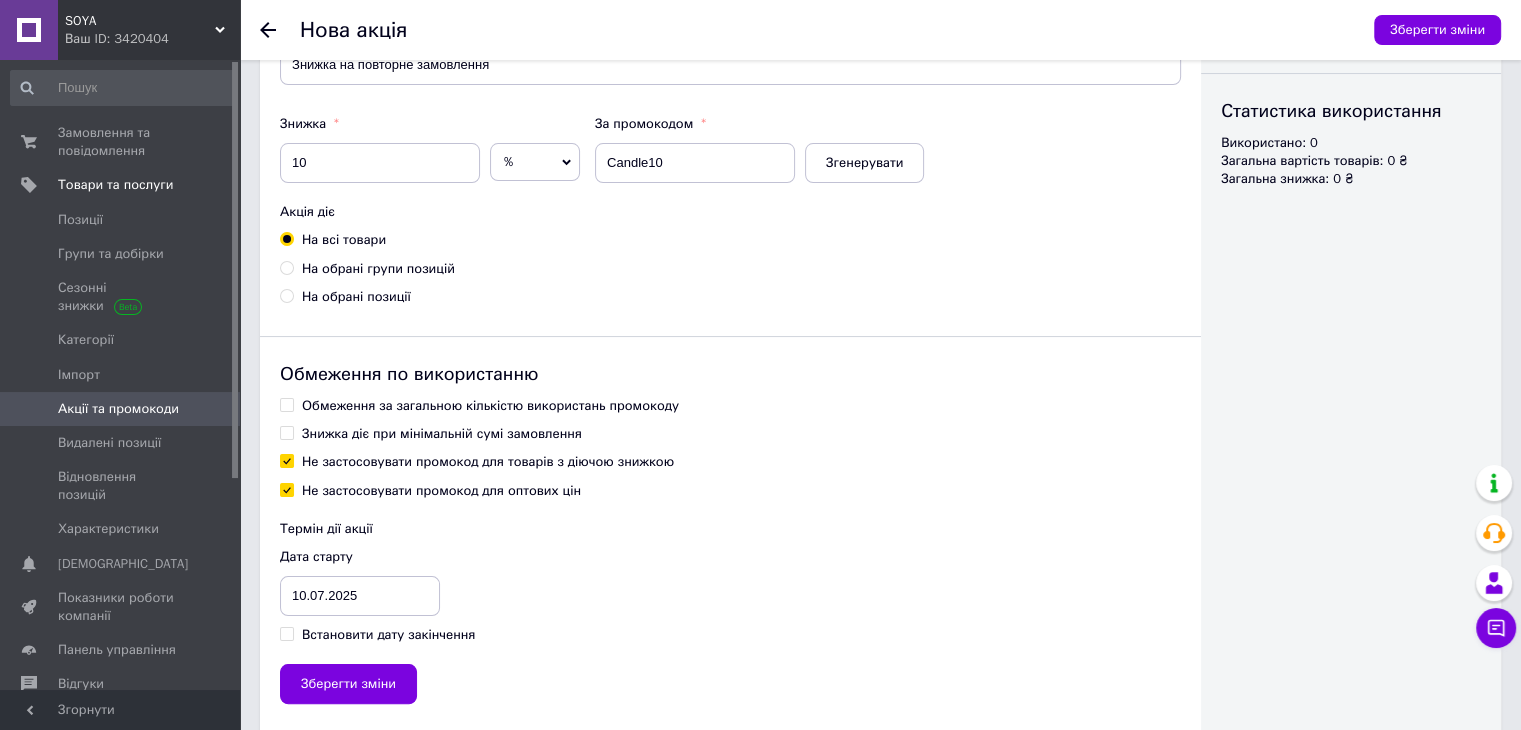 scroll, scrollTop: 276, scrollLeft: 0, axis: vertical 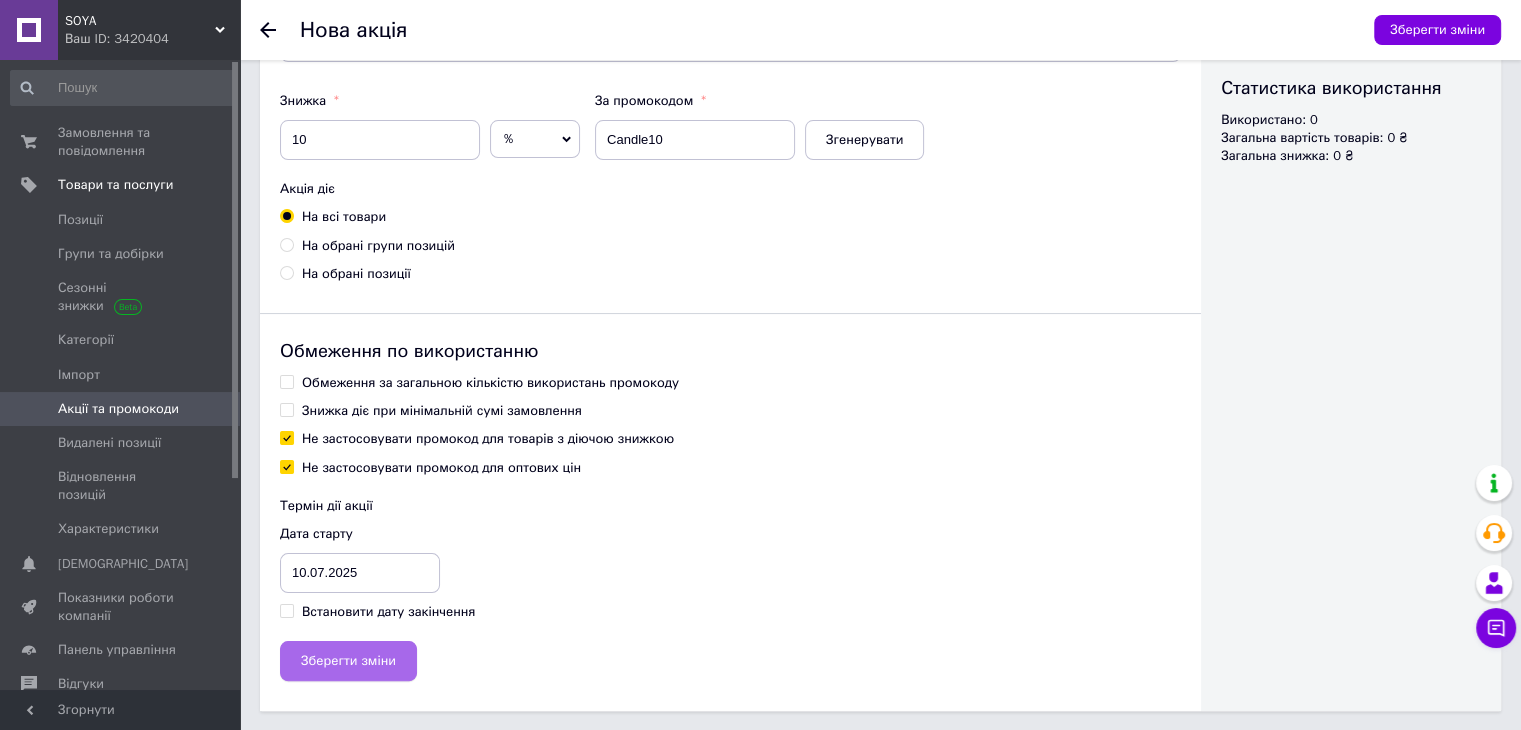 click on "Зберегти зміни" at bounding box center (348, 661) 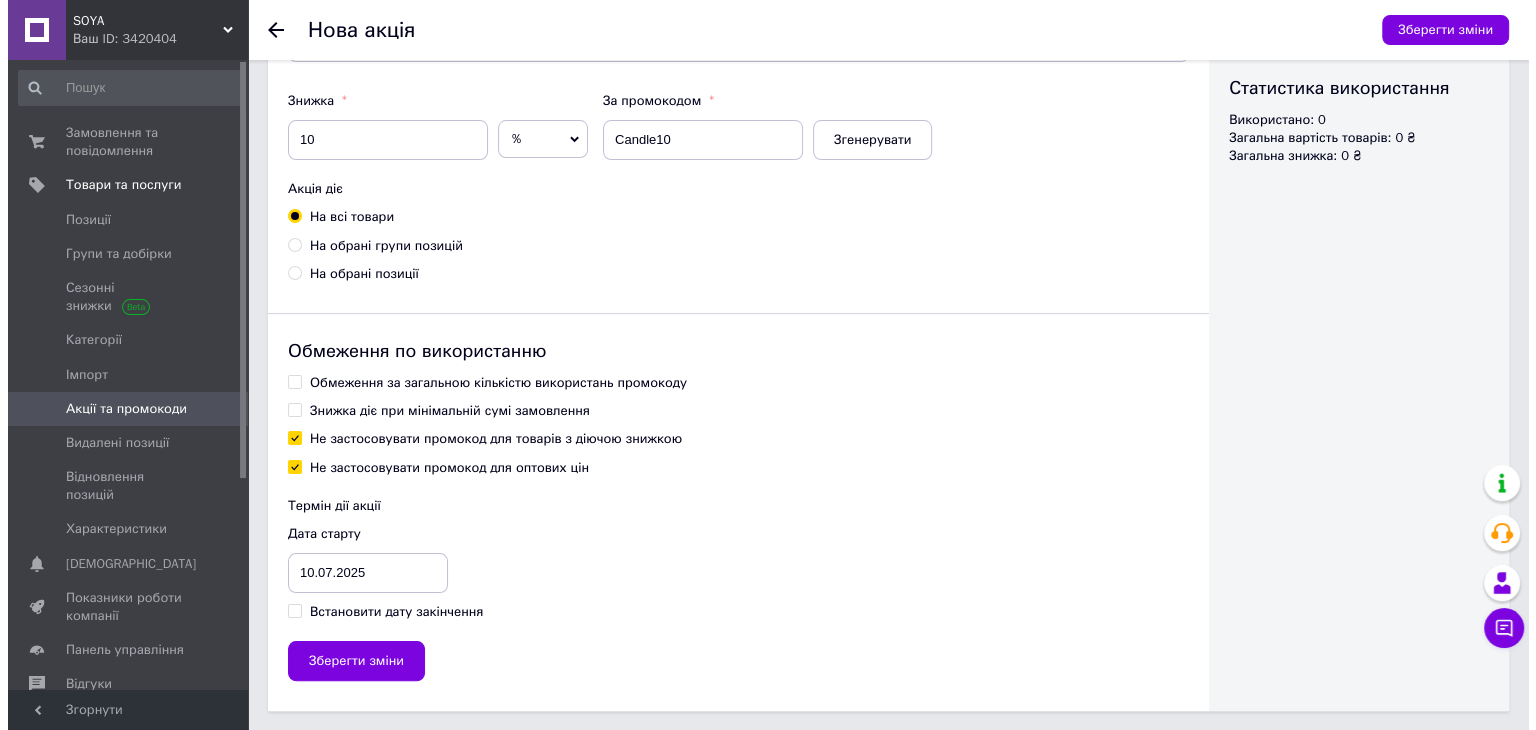 scroll, scrollTop: 0, scrollLeft: 0, axis: both 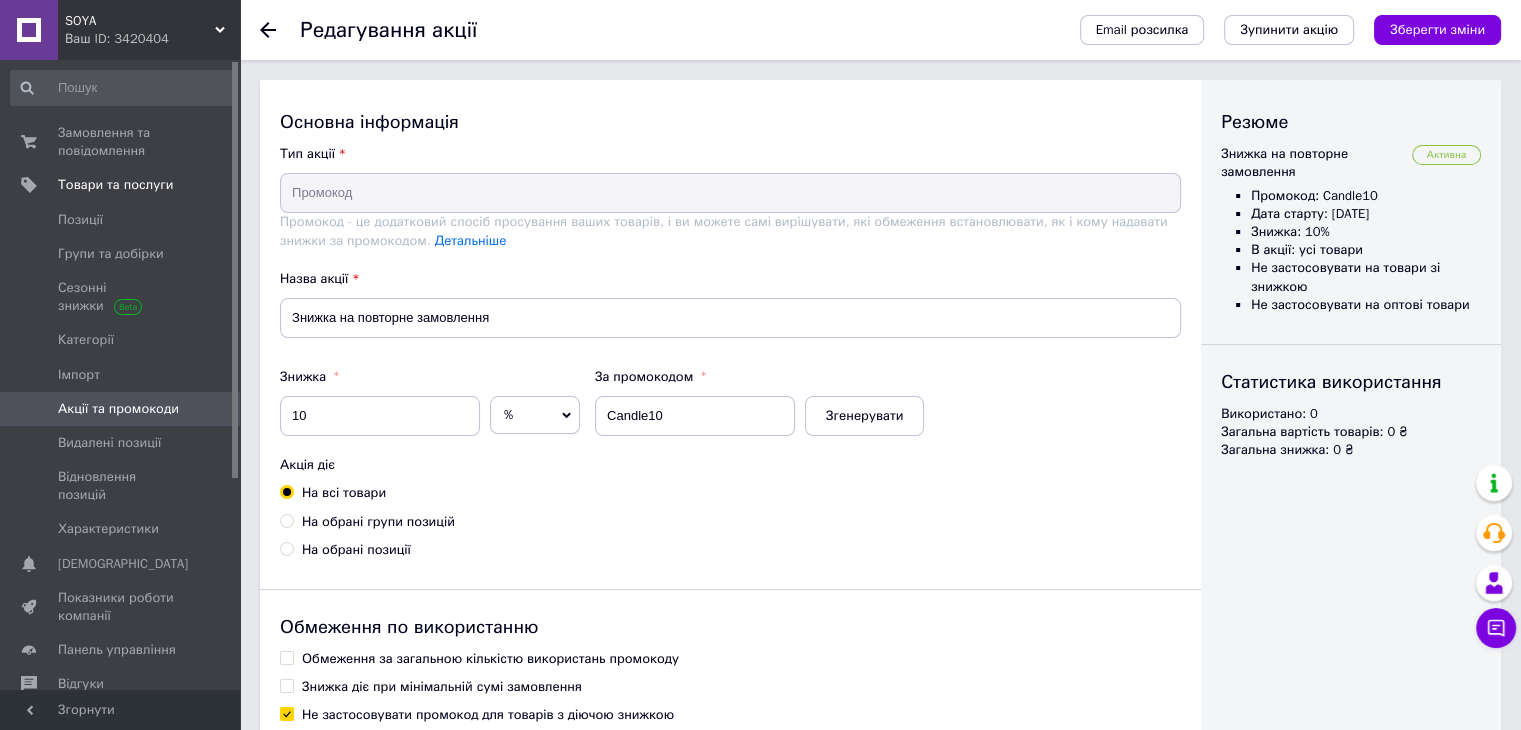 click at bounding box center [280, 30] 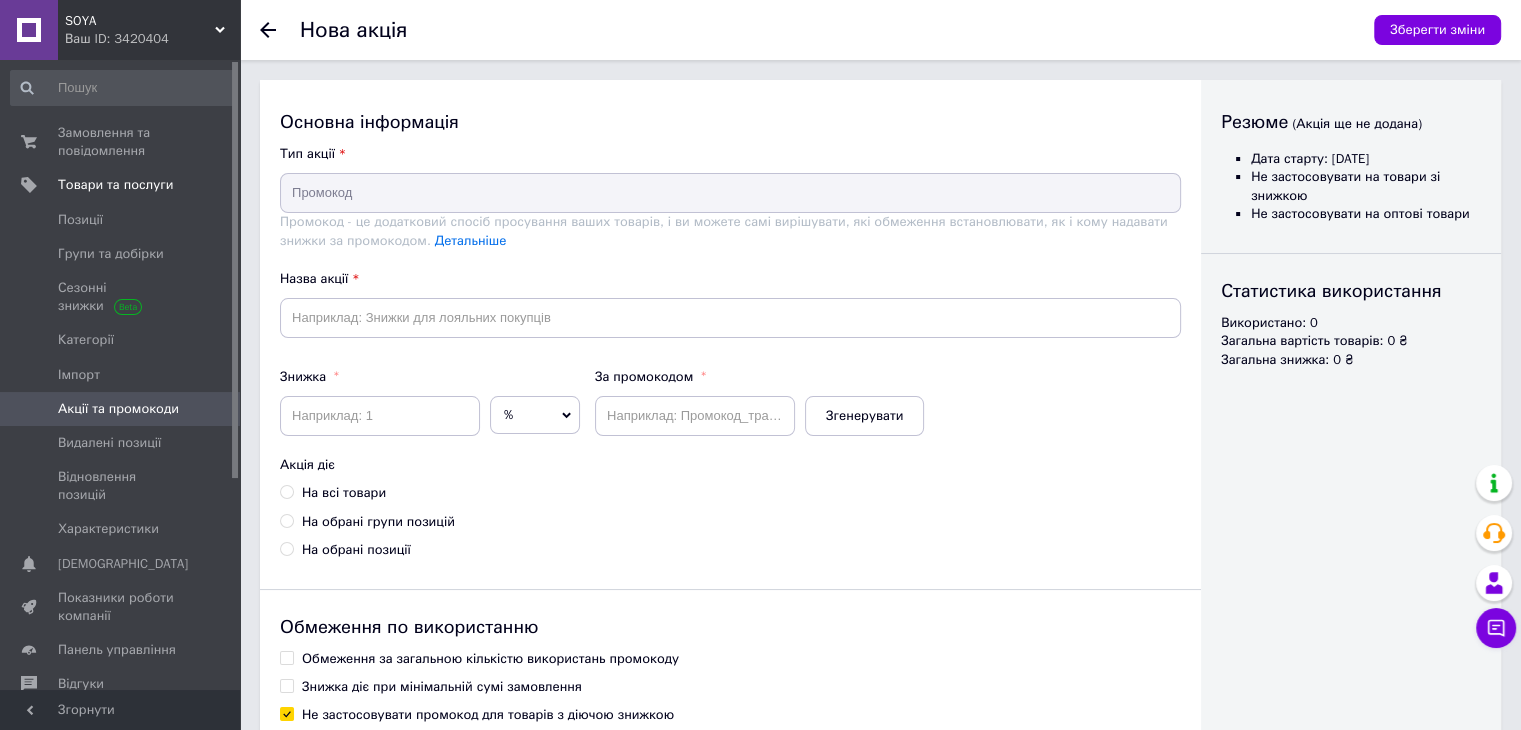 click 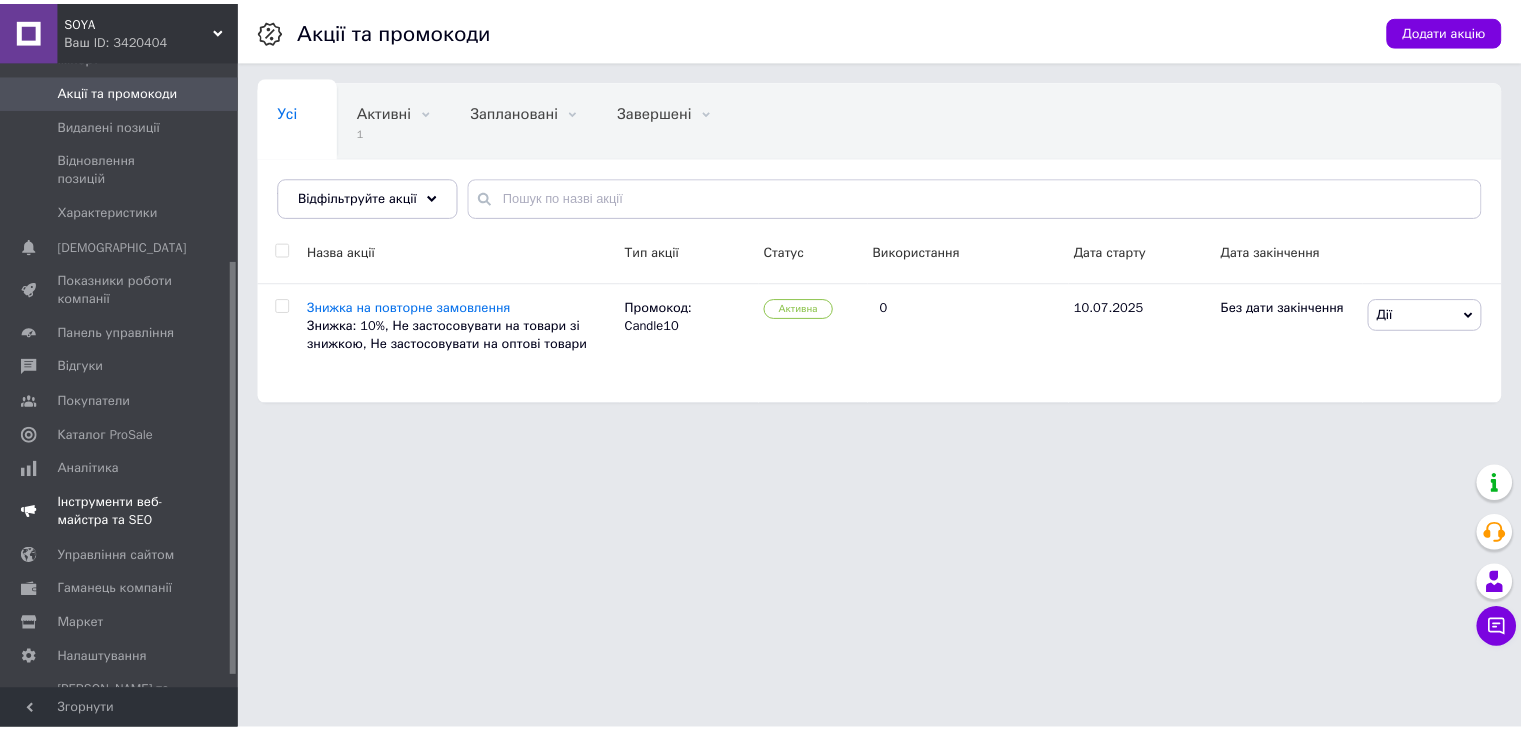 scroll, scrollTop: 319, scrollLeft: 0, axis: vertical 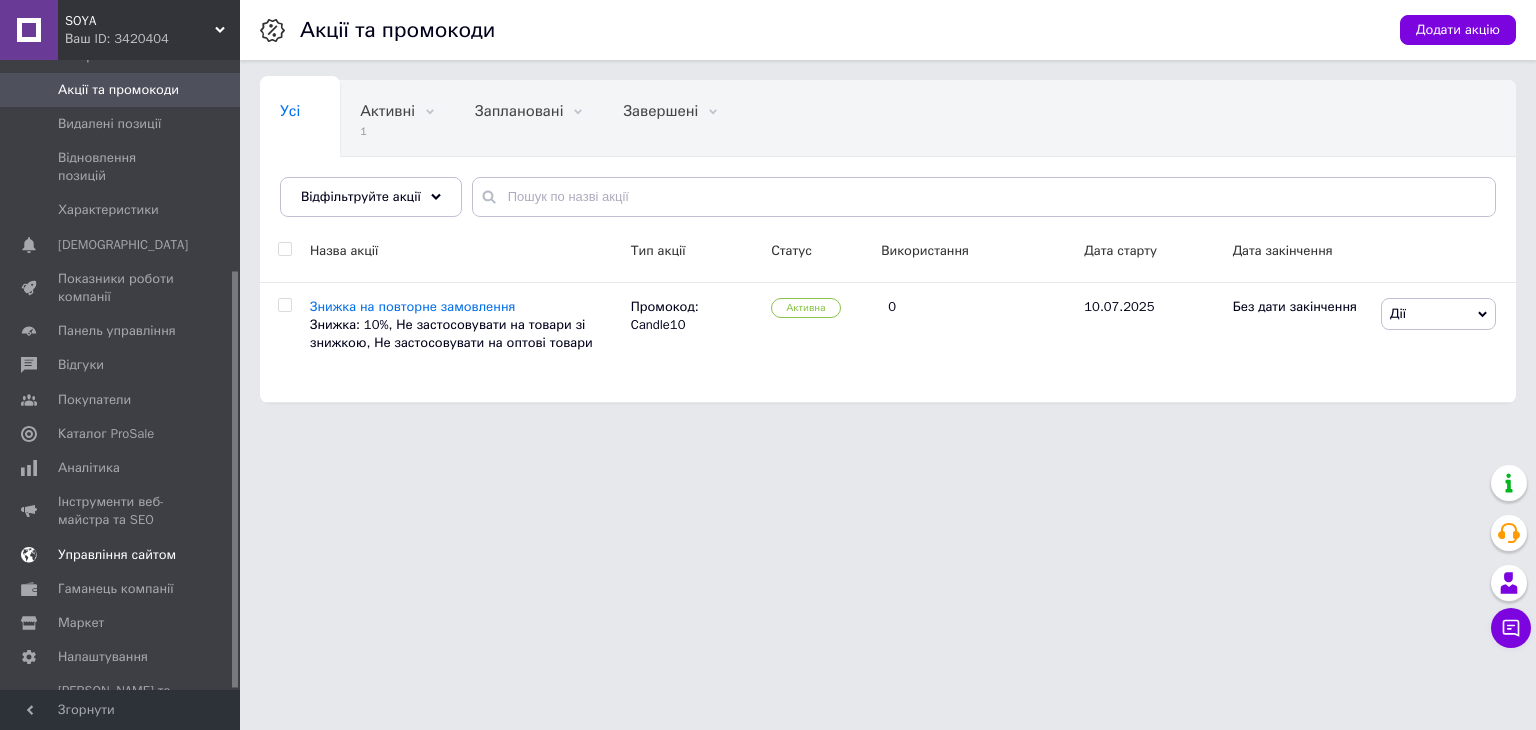 click on "Управління сайтом" at bounding box center (117, 555) 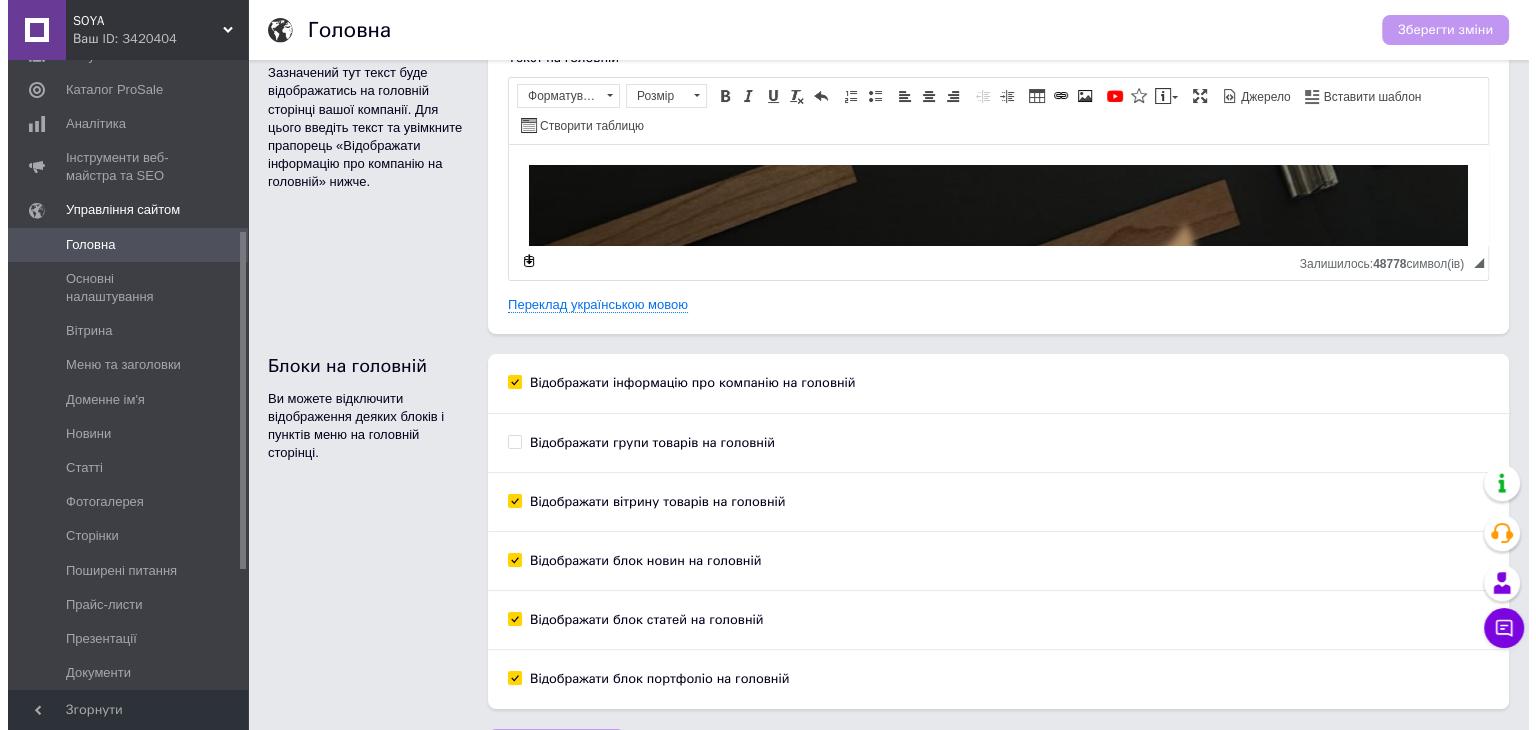 scroll, scrollTop: 0, scrollLeft: 0, axis: both 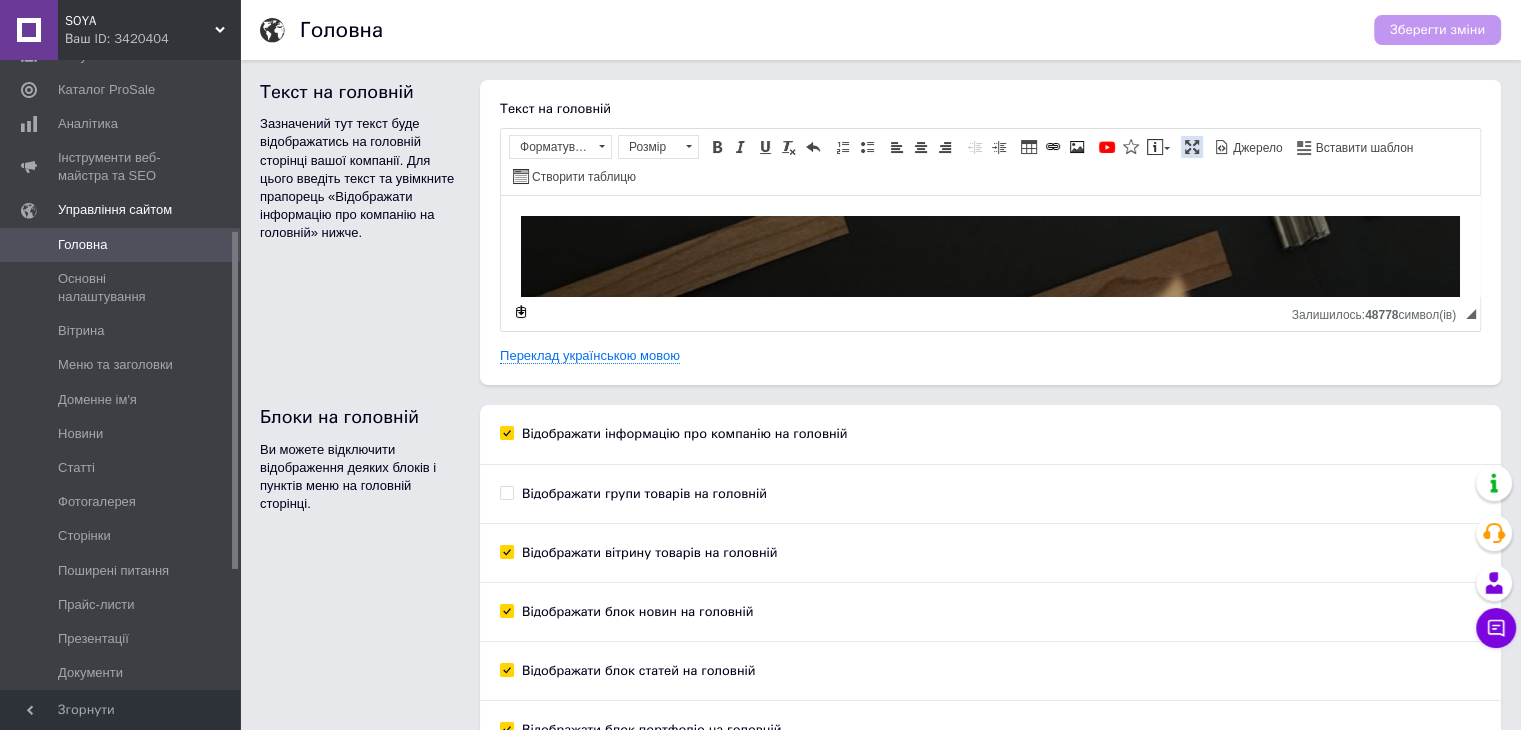 click at bounding box center (1192, 147) 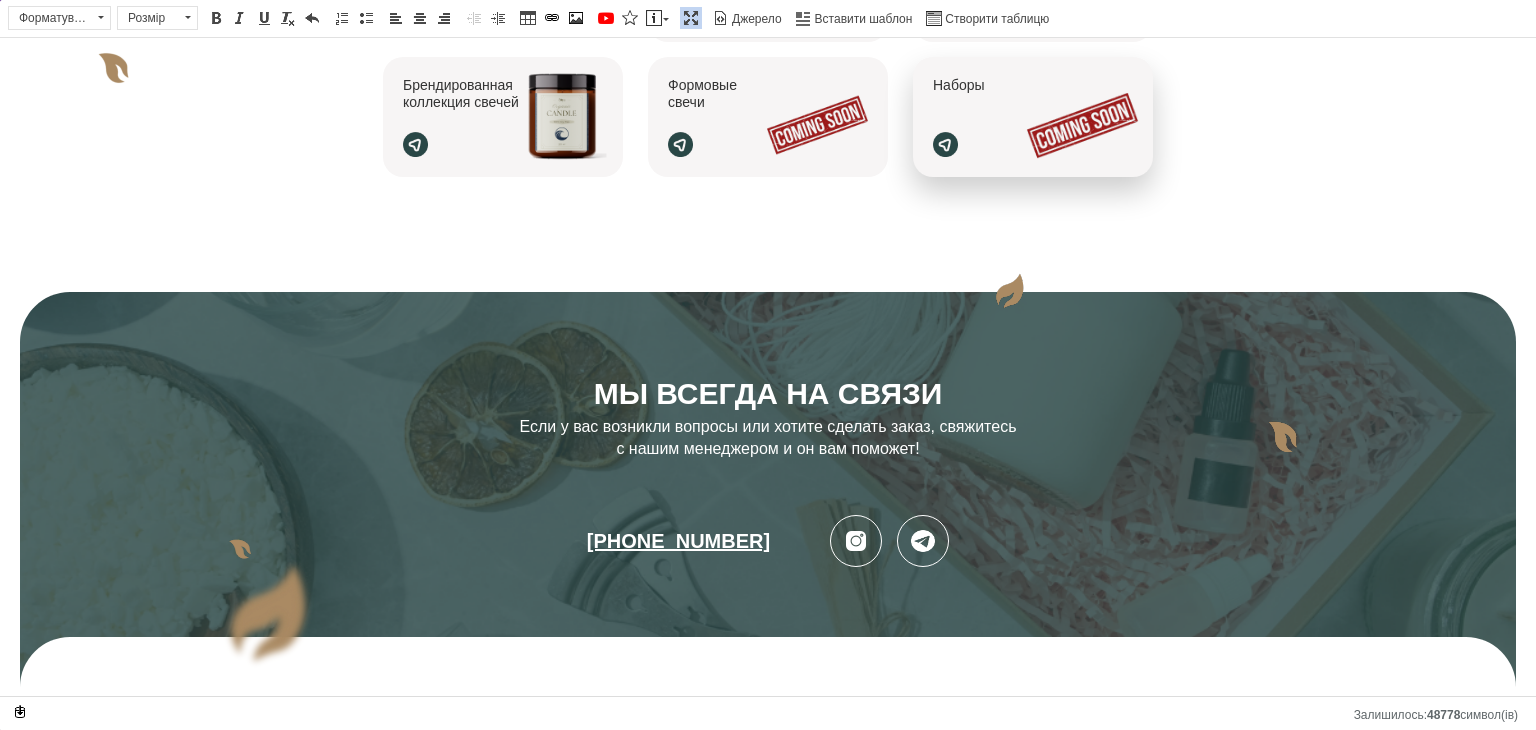 scroll, scrollTop: 2300, scrollLeft: 0, axis: vertical 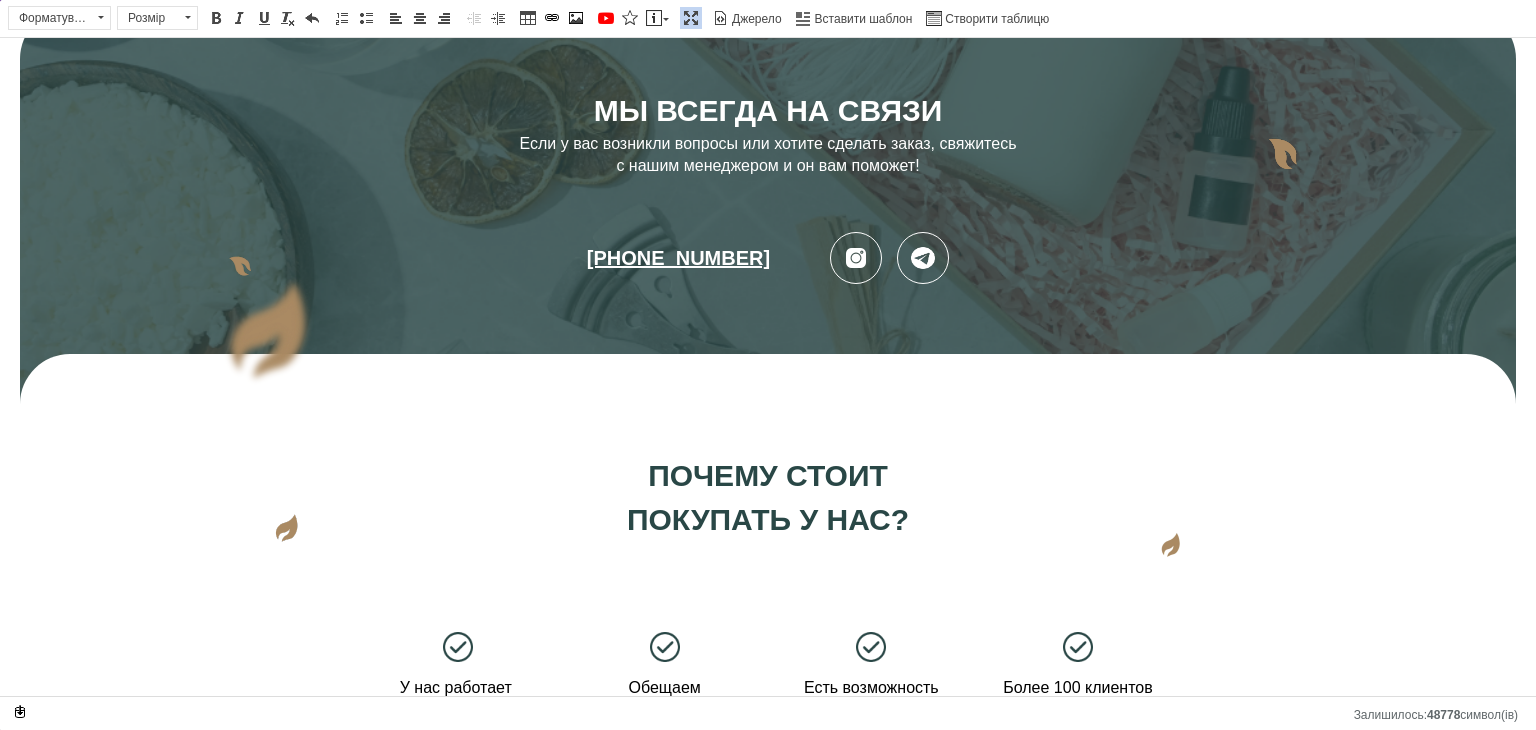 click on "[PHONE_NUMBER]" at bounding box center [678, 258] 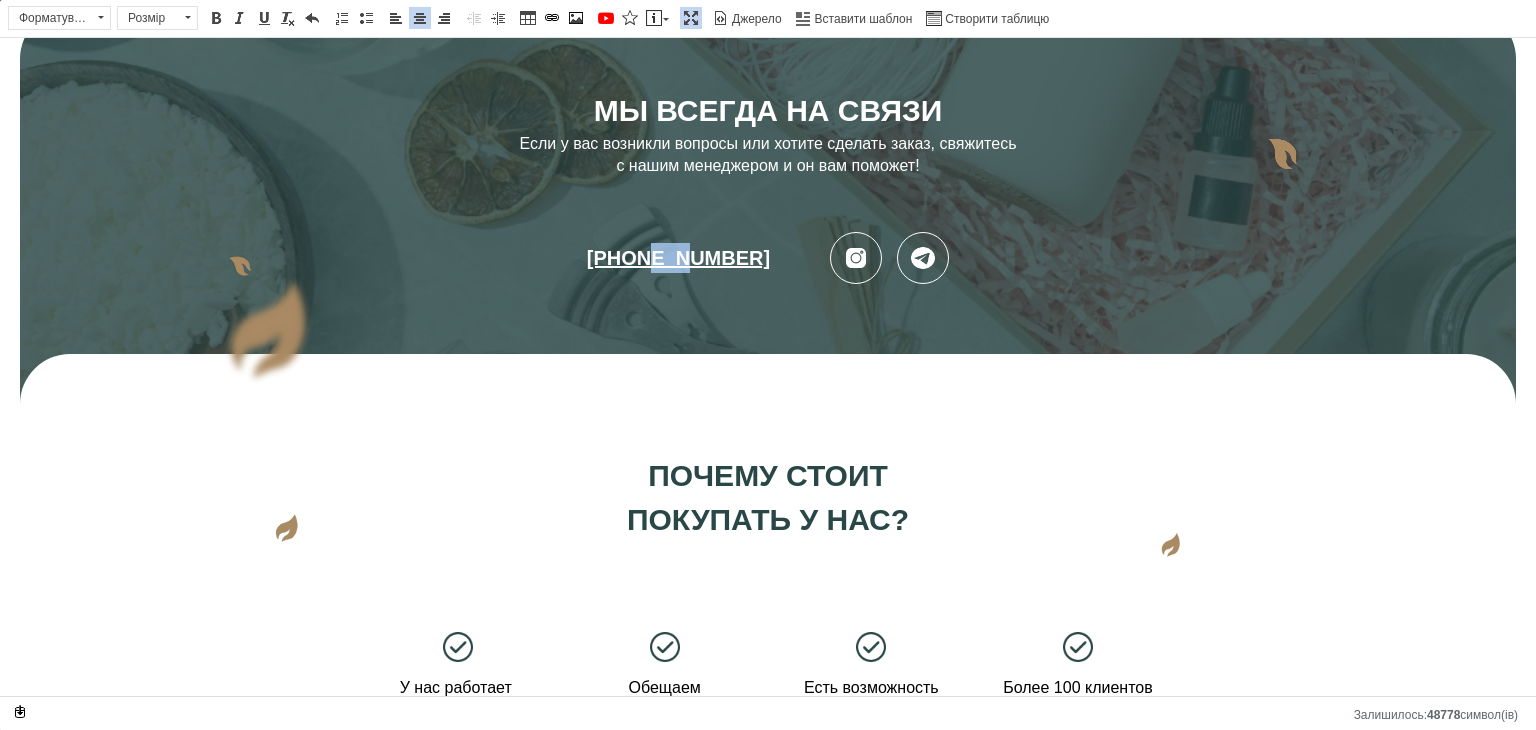 click on "[PHONE_NUMBER]" at bounding box center (678, 258) 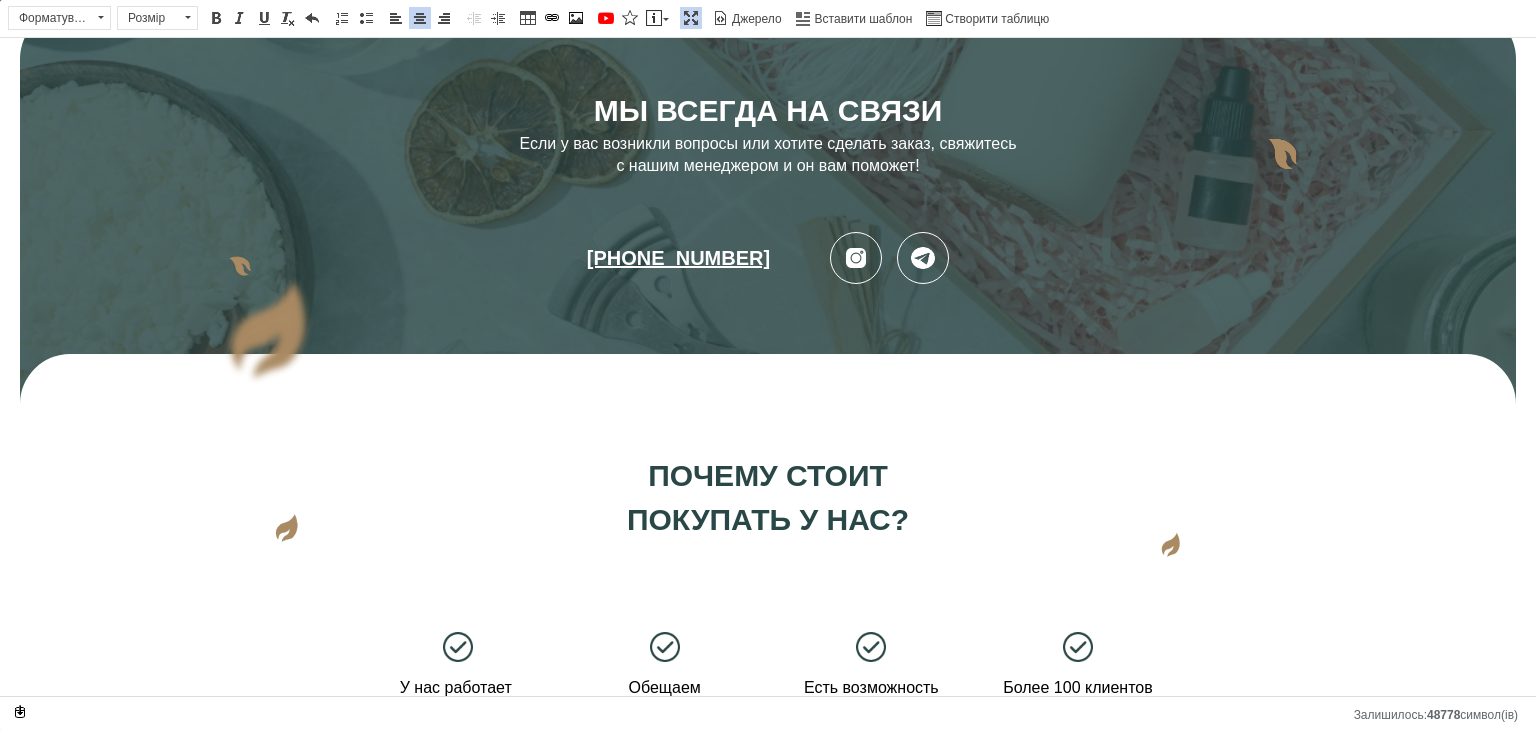 select 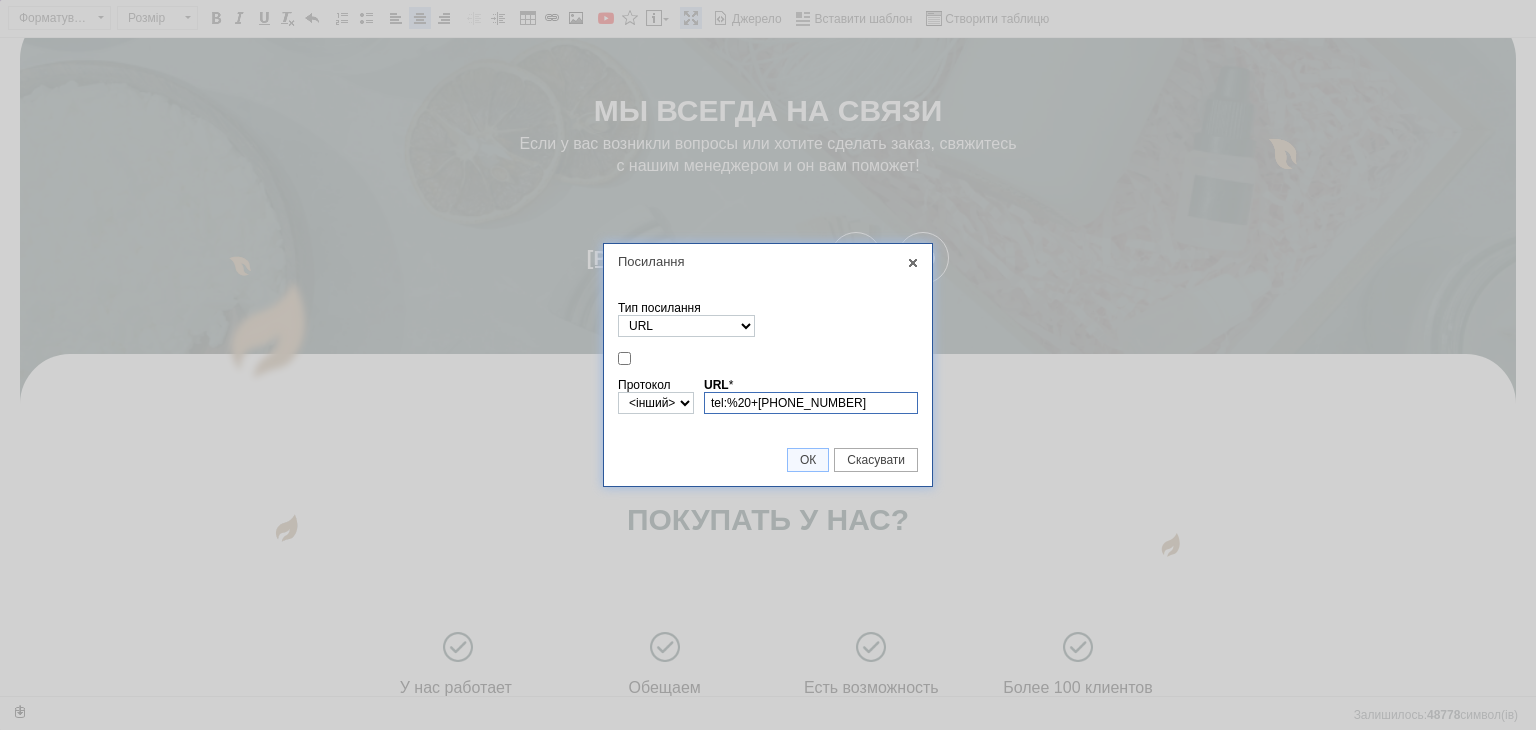 click on "Посилання X Інформація посилання Тип посилання  URL  Якір на цю сторінку  Ел. пошта   Протокол  http://‎  https://‎  ftp://‎  news://‎  <інший> URL * tel:%20+380683156341 Огляд [PERSON_NAME] якір За ім'ям елементу За ідентифікатором елементу (В цьому документі немає якорів) Адреса ел. пошти * Тема листа Тіло повідомлення ОК Скасувати" at bounding box center [768, 365] 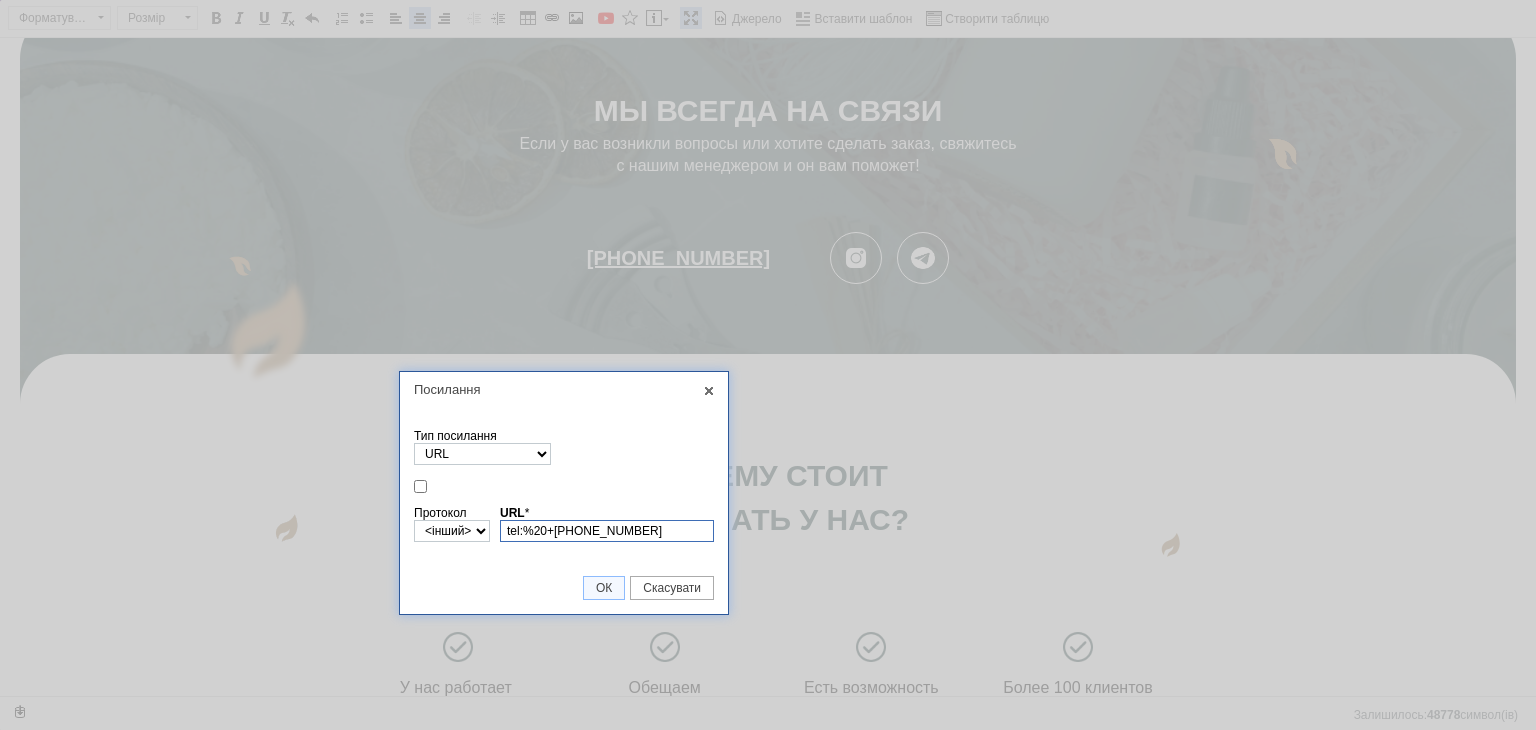drag, startPoint x: 746, startPoint y: 258, endPoint x: 528, endPoint y: 371, distance: 245.54633 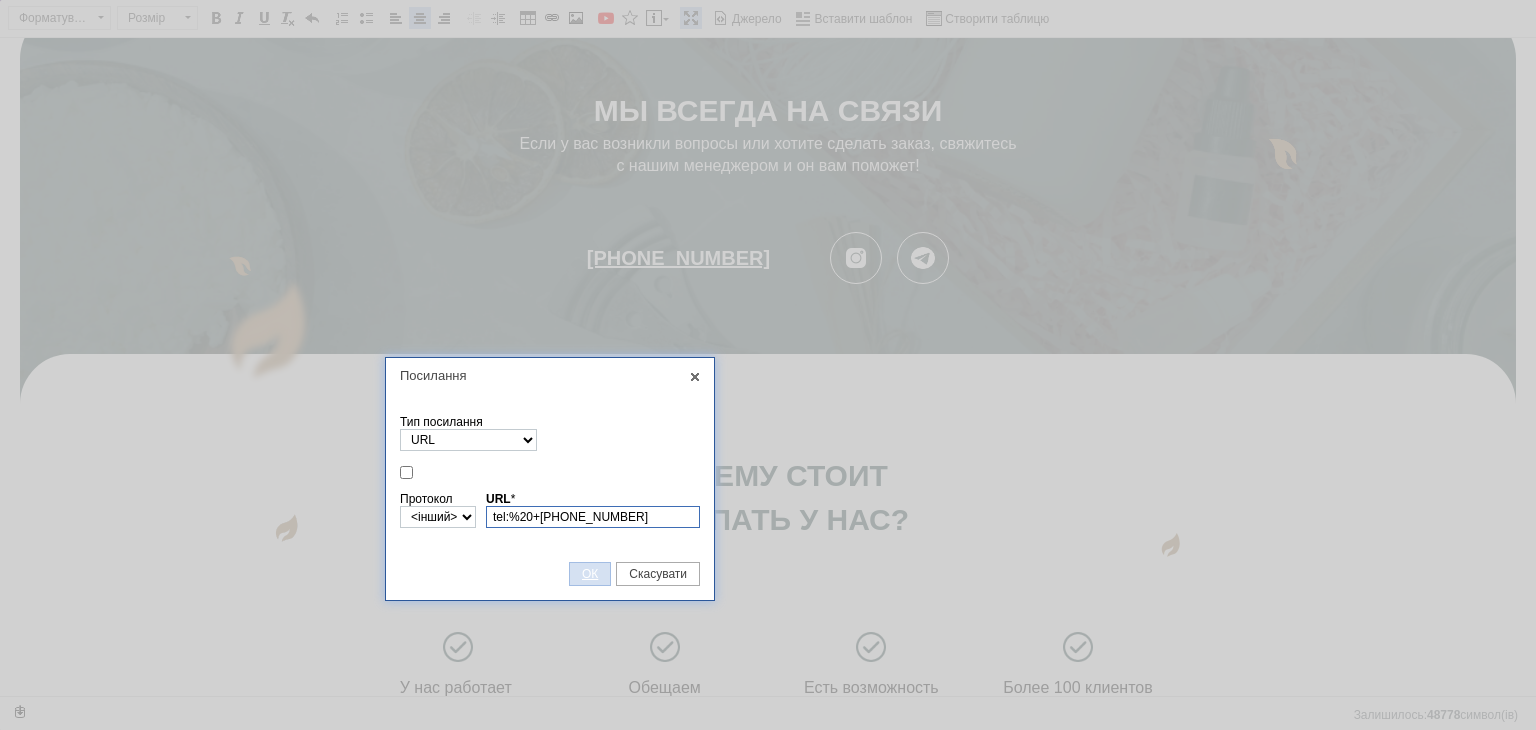 type on "tel:%20+[PHONE_NUMBER]" 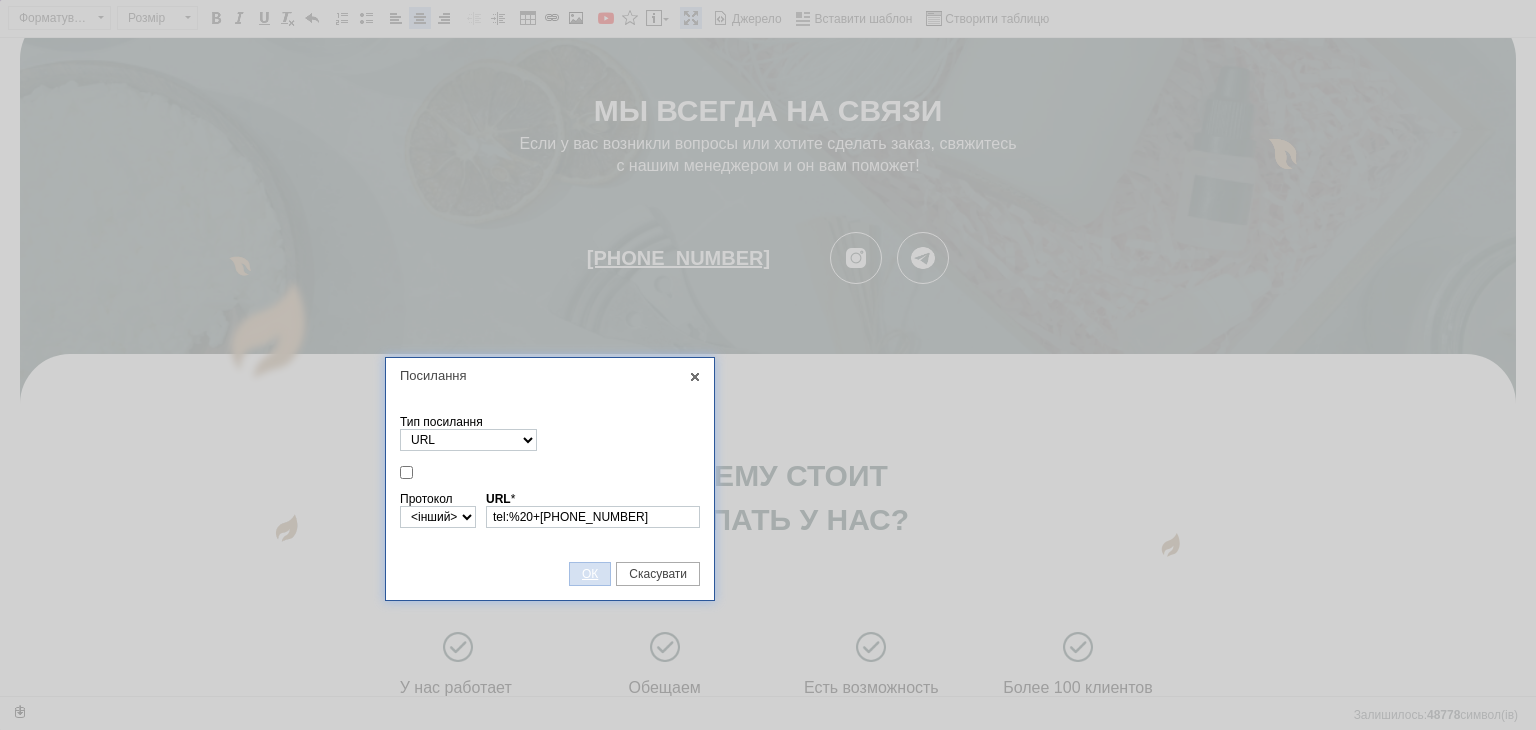click on "ОК" at bounding box center (590, 574) 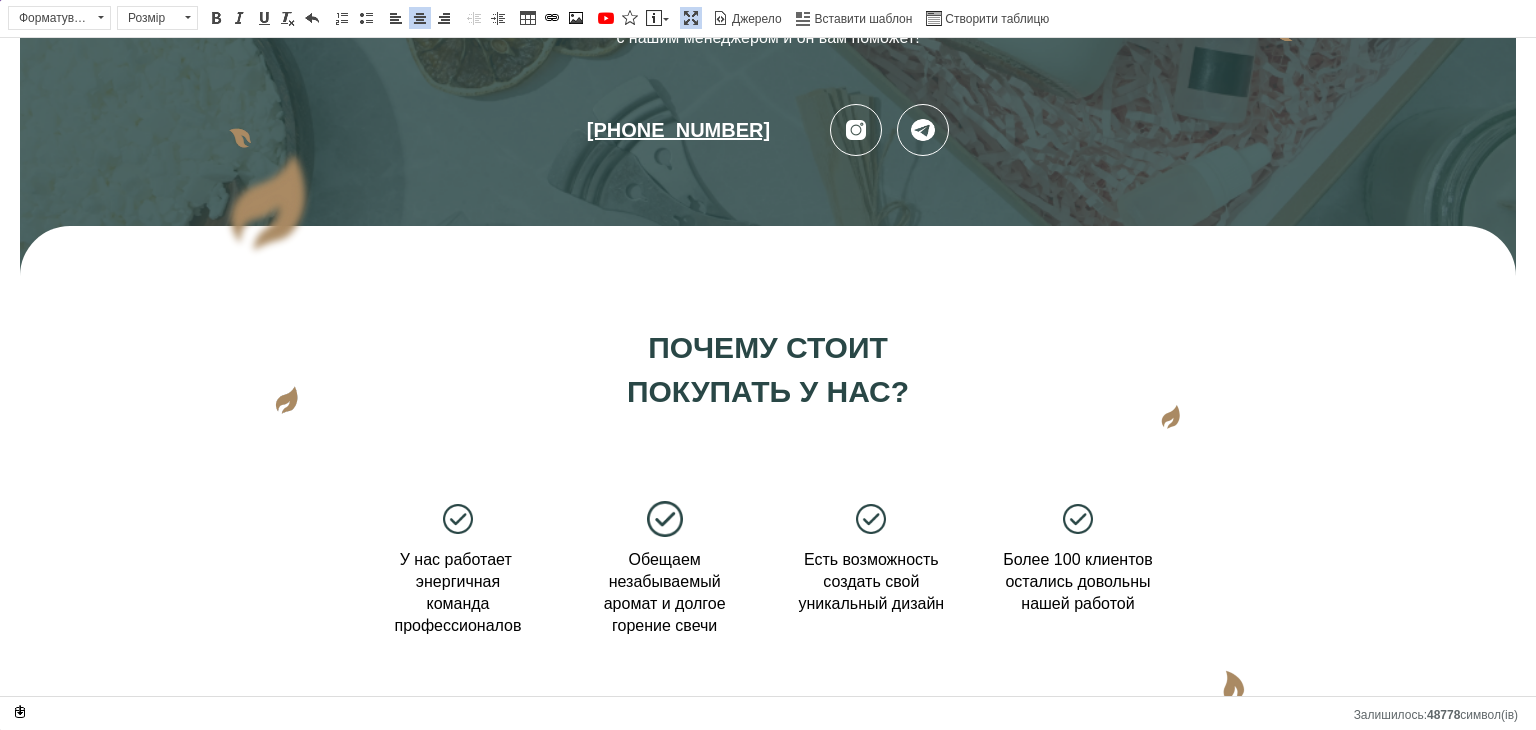scroll, scrollTop: 2708, scrollLeft: 0, axis: vertical 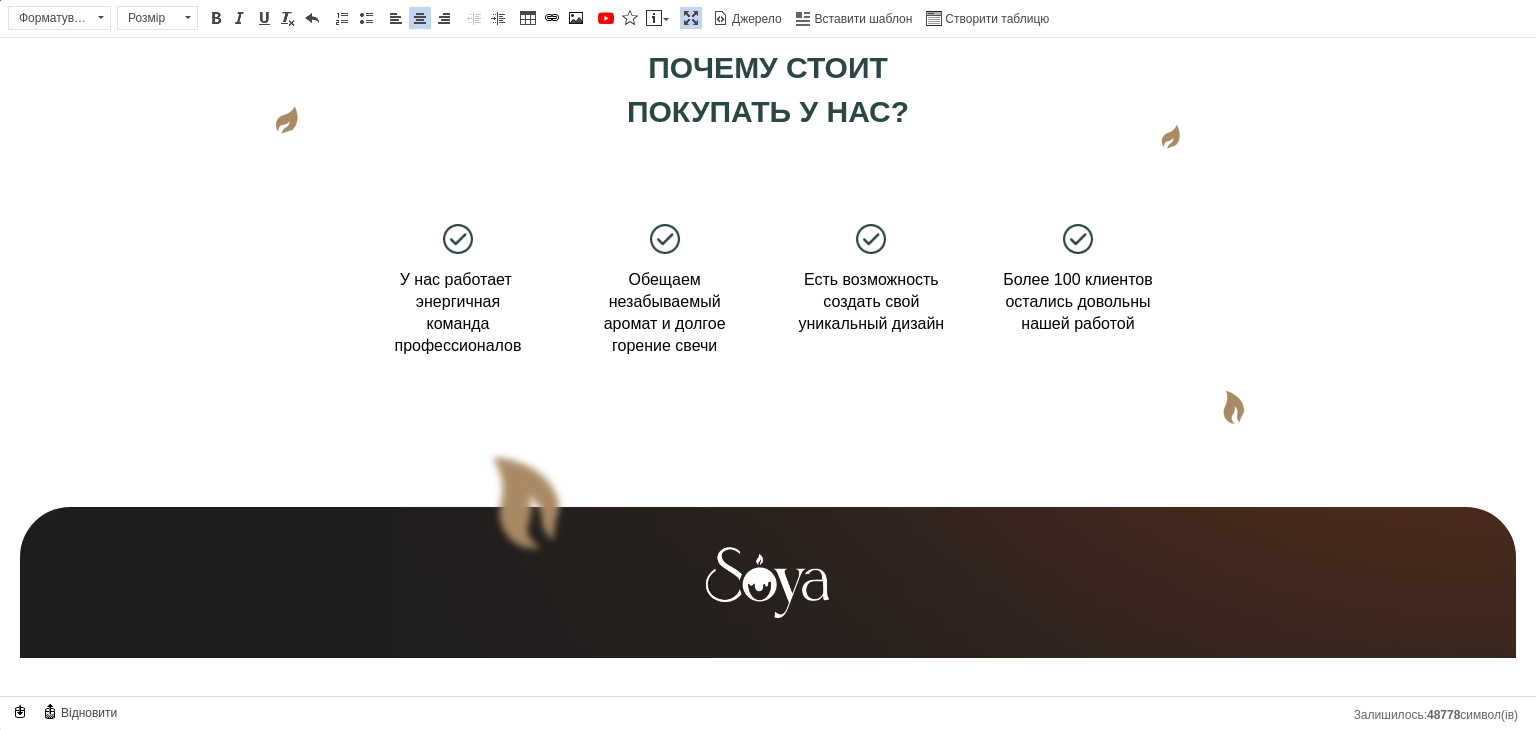 click at bounding box center [691, 18] 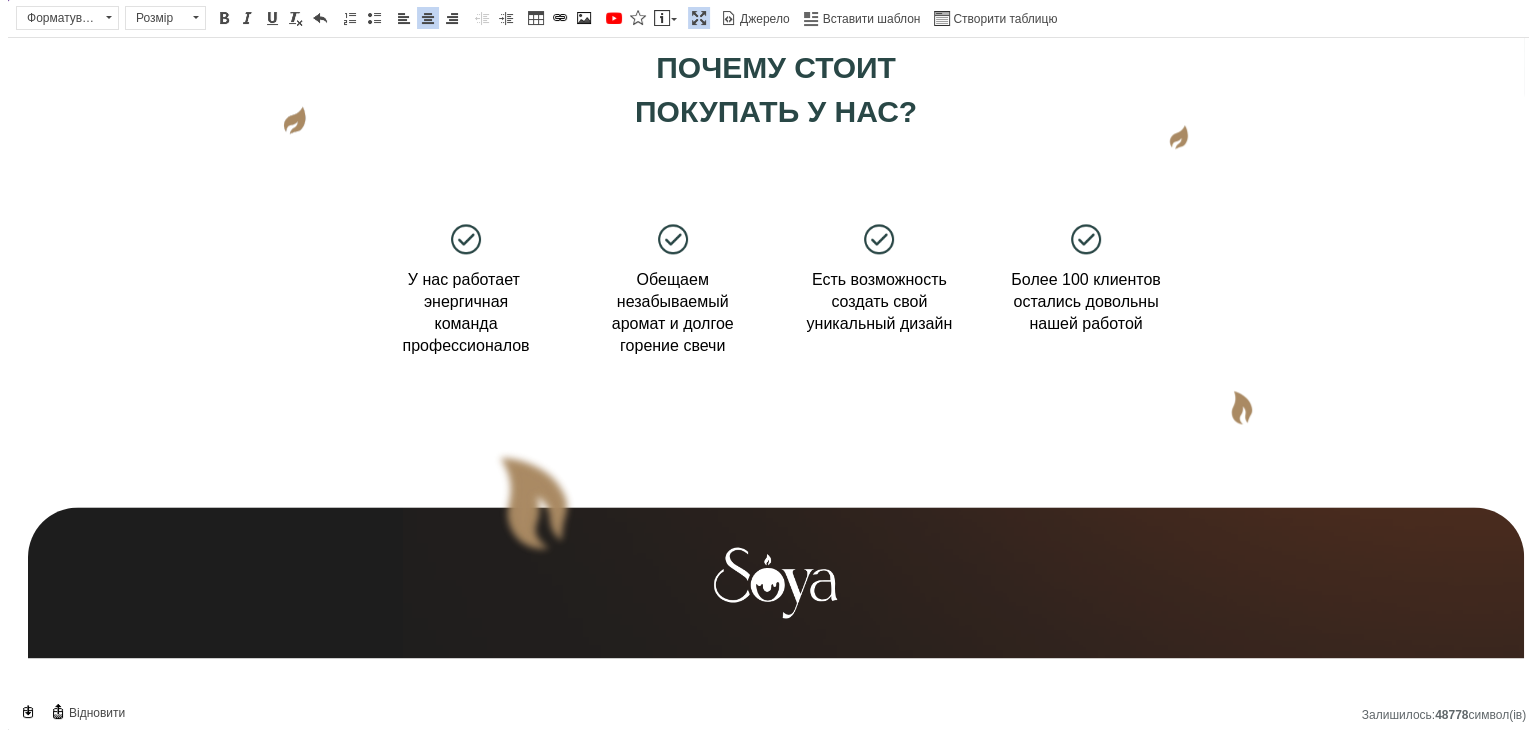 scroll, scrollTop: 2505, scrollLeft: 0, axis: vertical 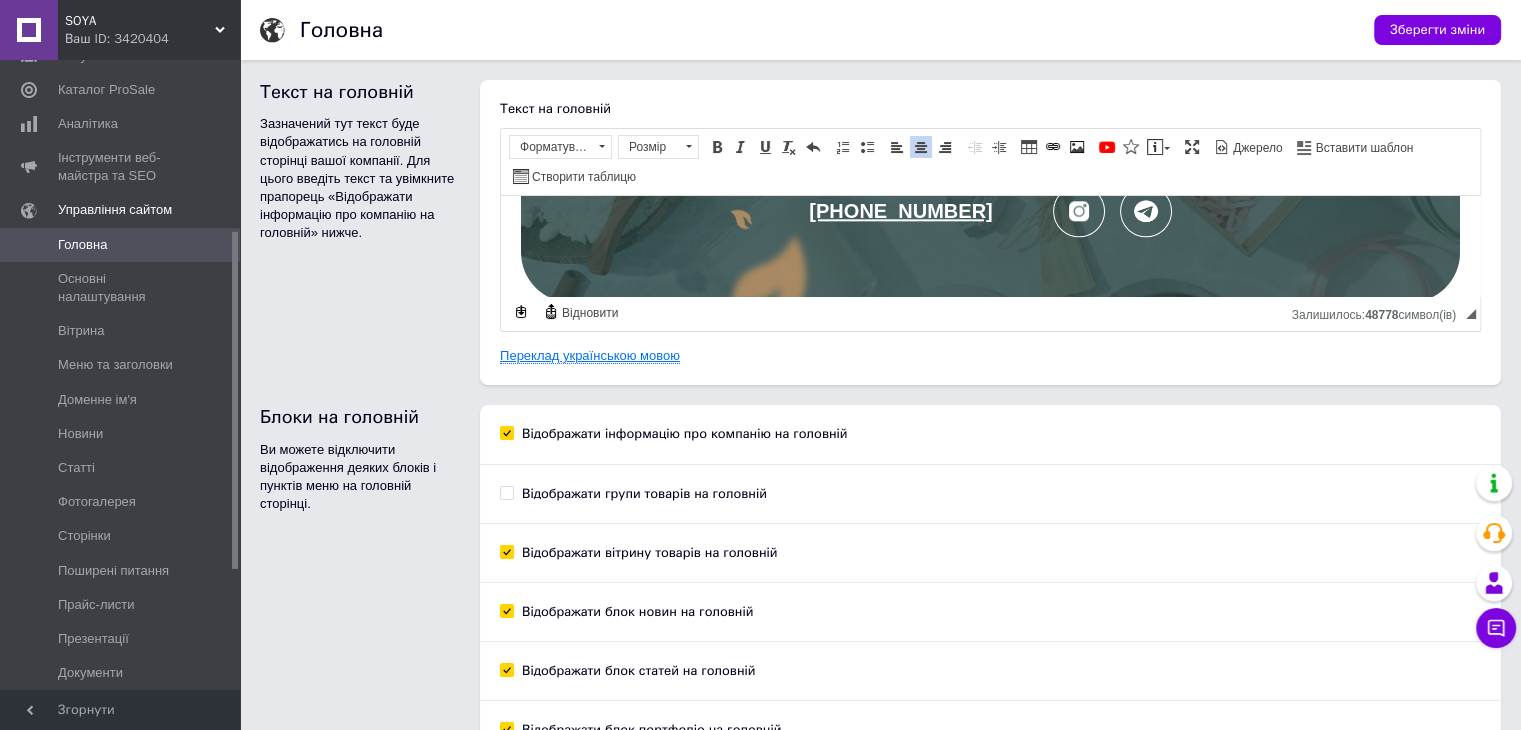 click on "Переклад українською мовою" at bounding box center (590, 356) 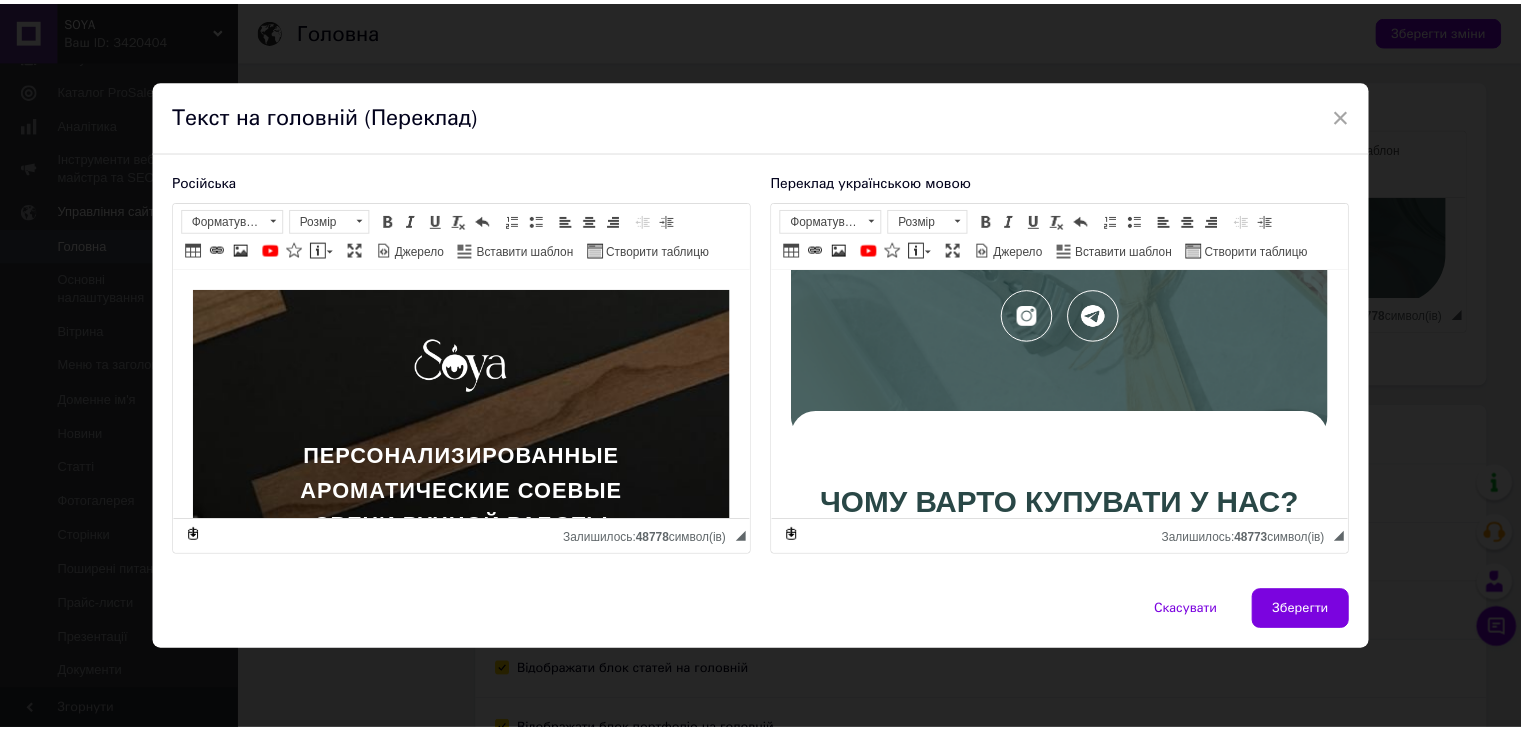 scroll, scrollTop: 3500, scrollLeft: 0, axis: vertical 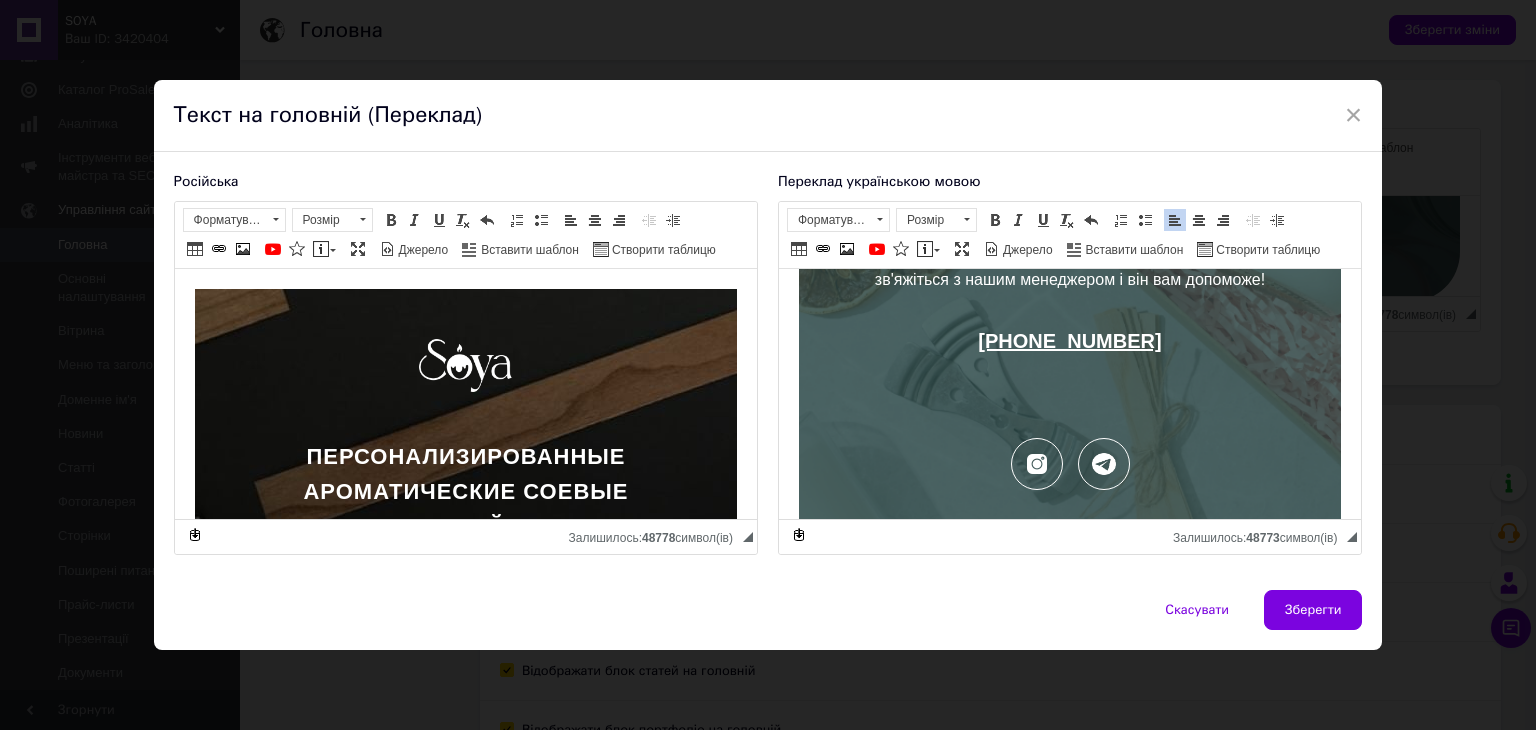 click on "[PHONE_NUMBER]" at bounding box center (1068, 341) 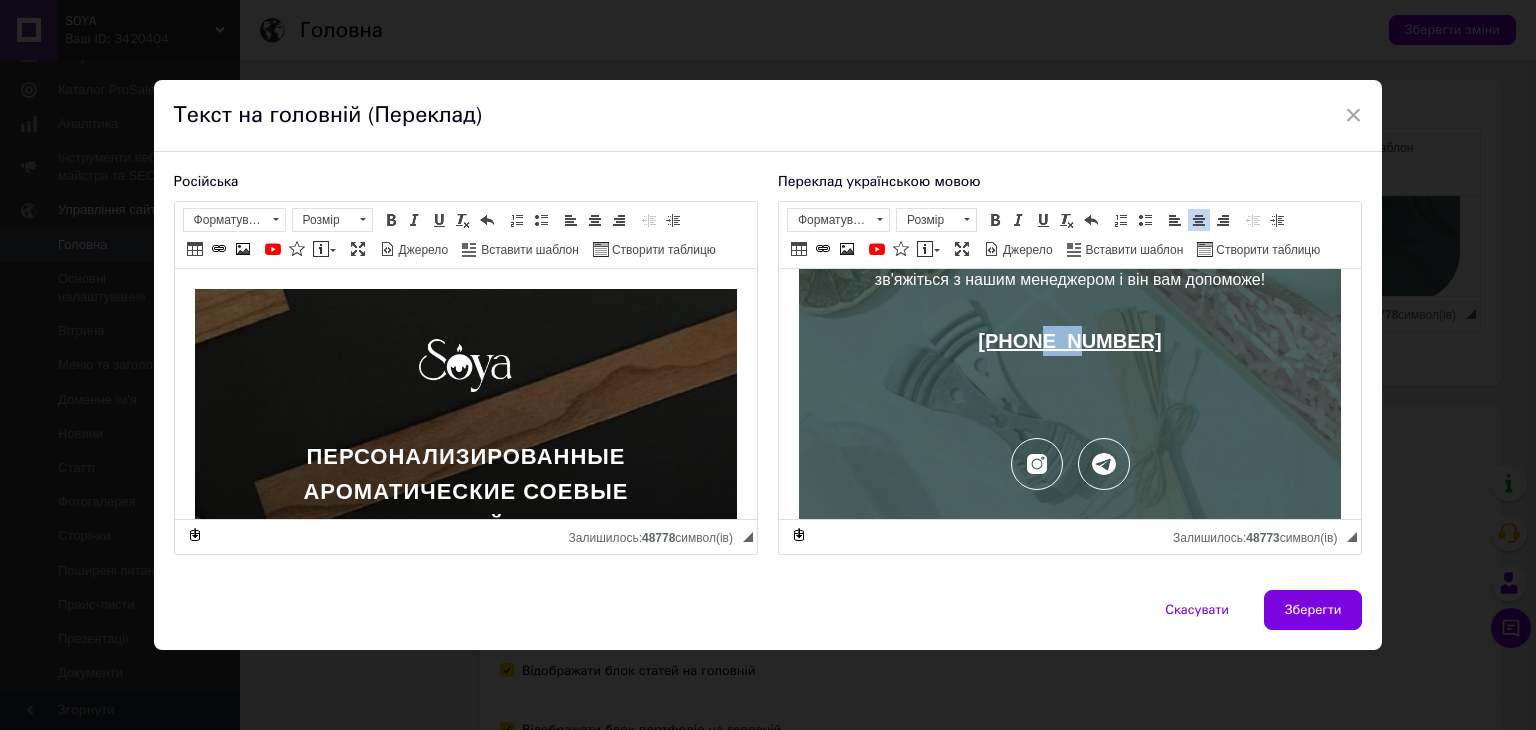 click on "[PHONE_NUMBER]" at bounding box center [1068, 341] 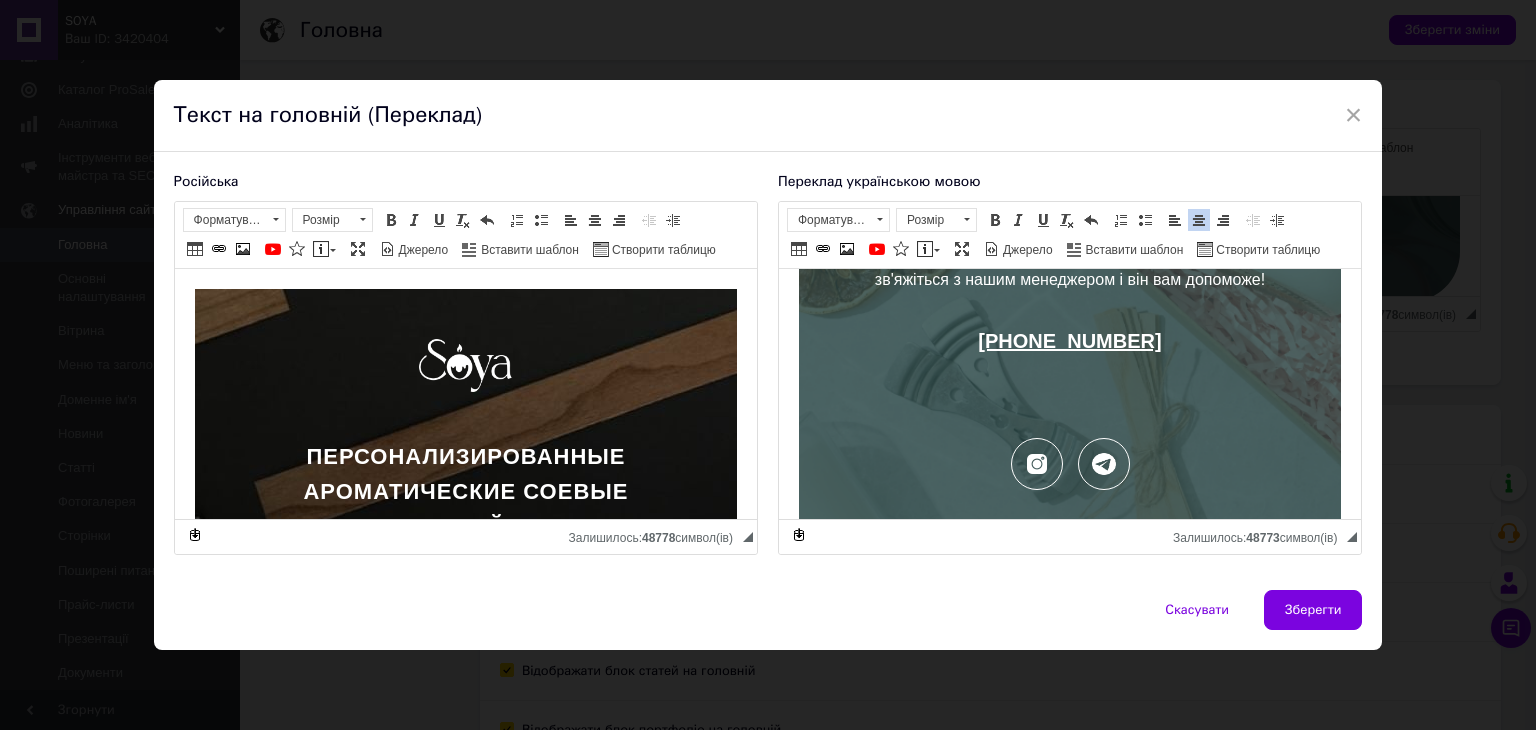select 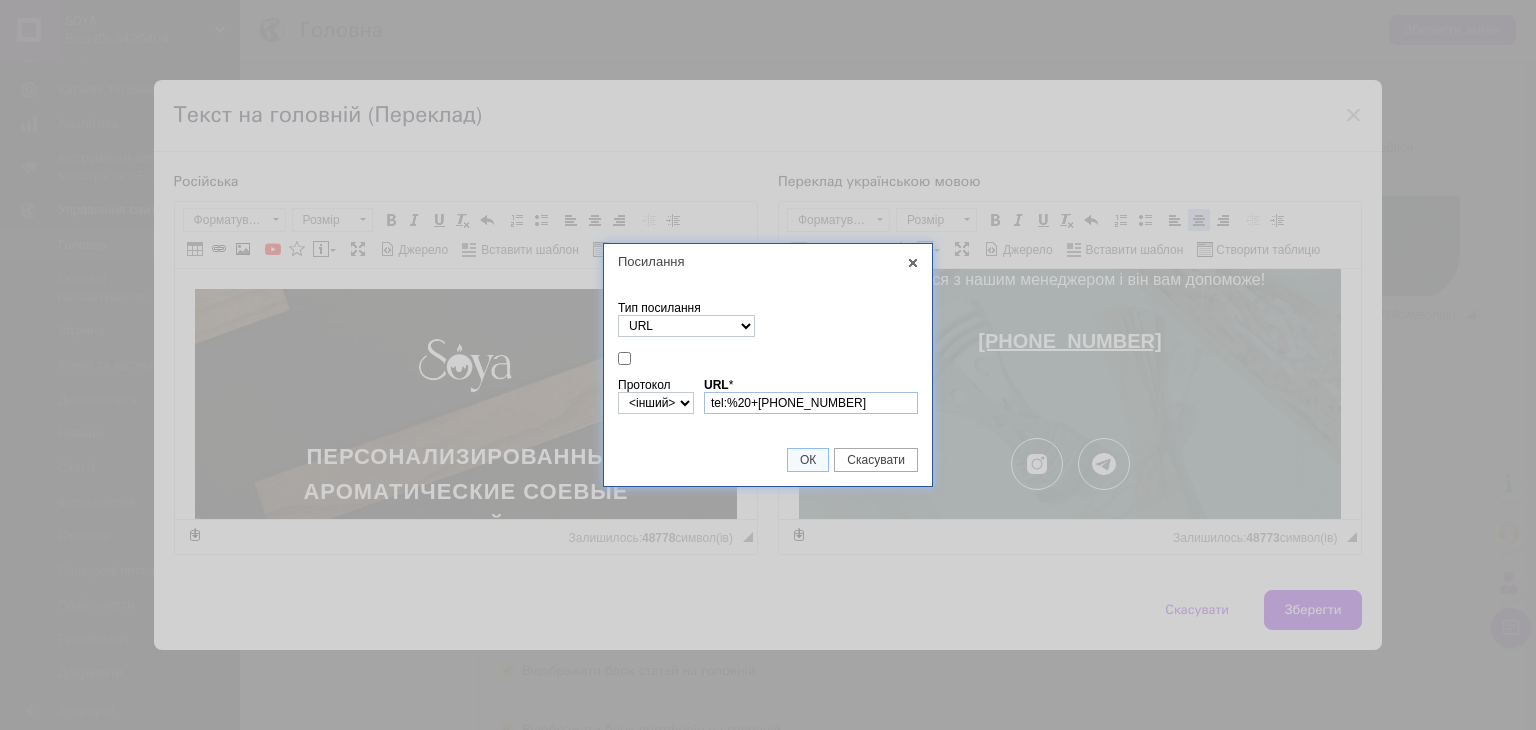 click on "tel:%20+[PHONE_NUMBER]" at bounding box center [811, 403] 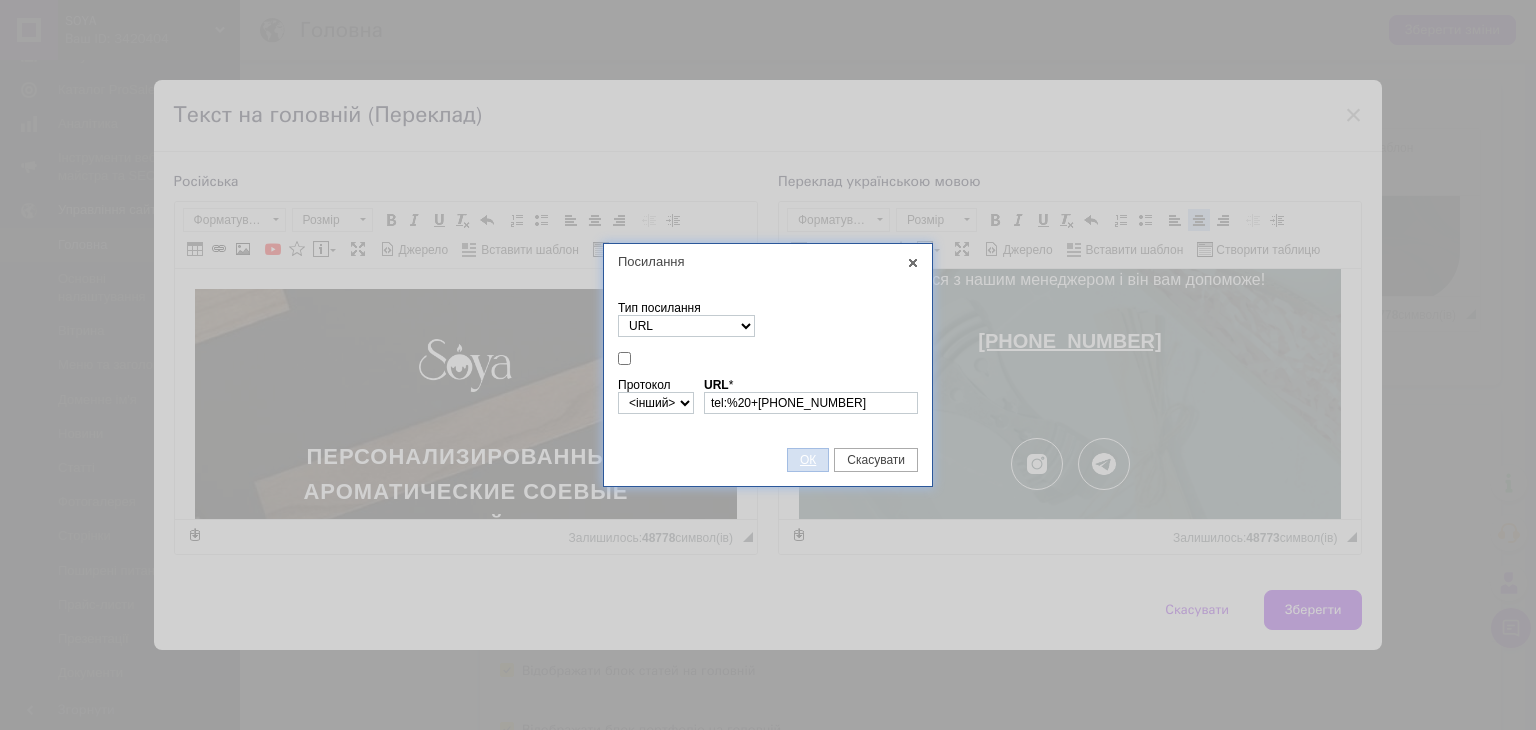 type on "tel:%20+[PHONE_NUMBER]" 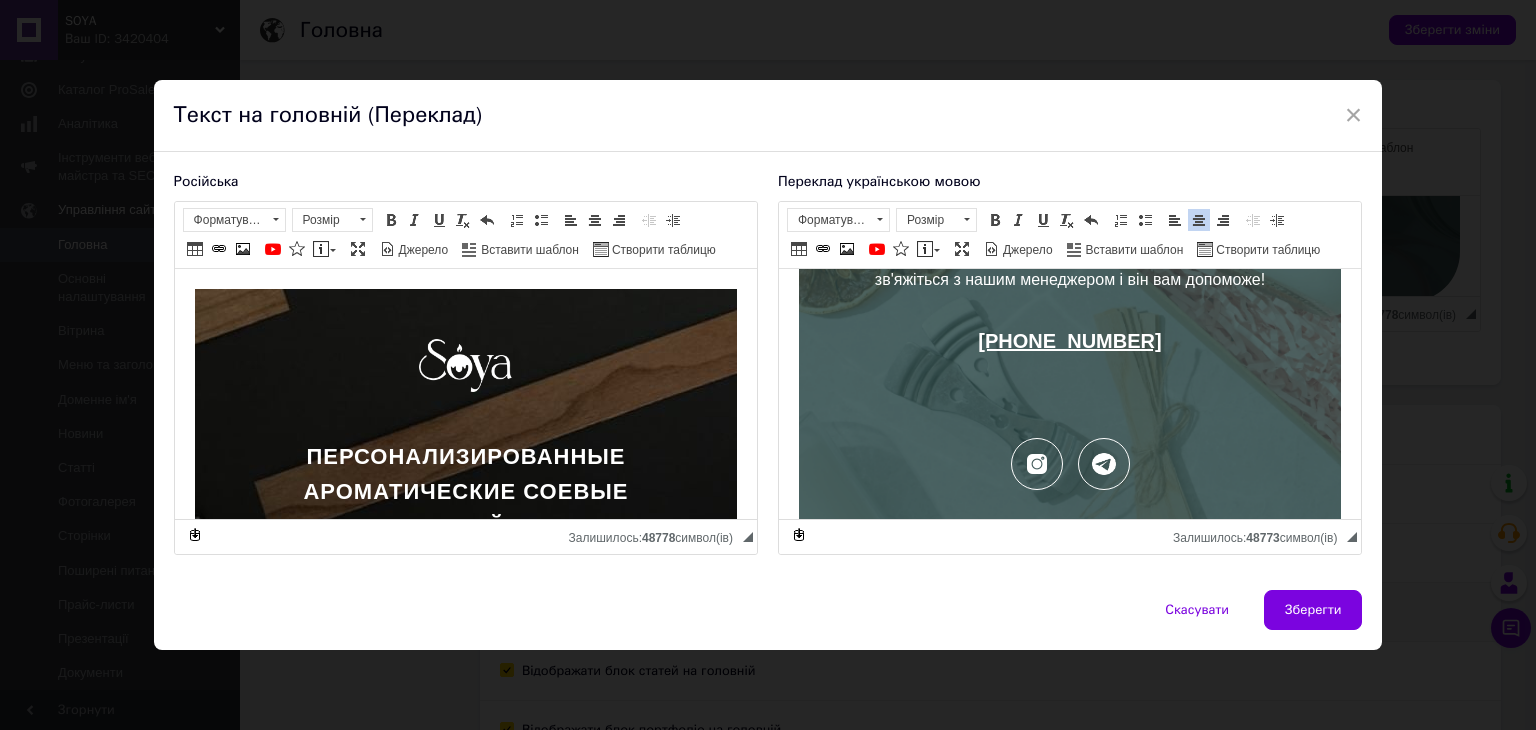 click on "Зберегти" at bounding box center (1313, 610) 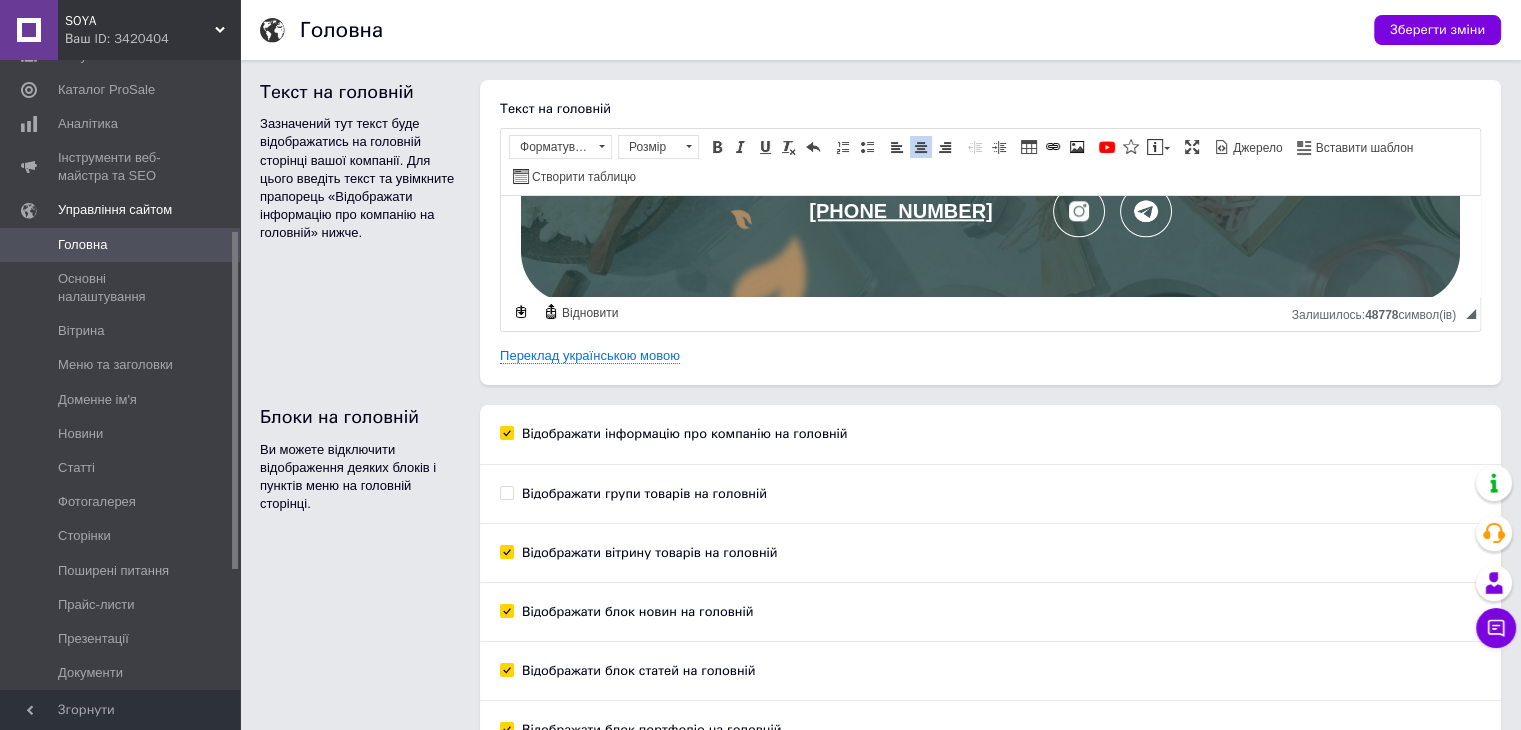 click on "Зберегти зміни" at bounding box center (1437, 30) 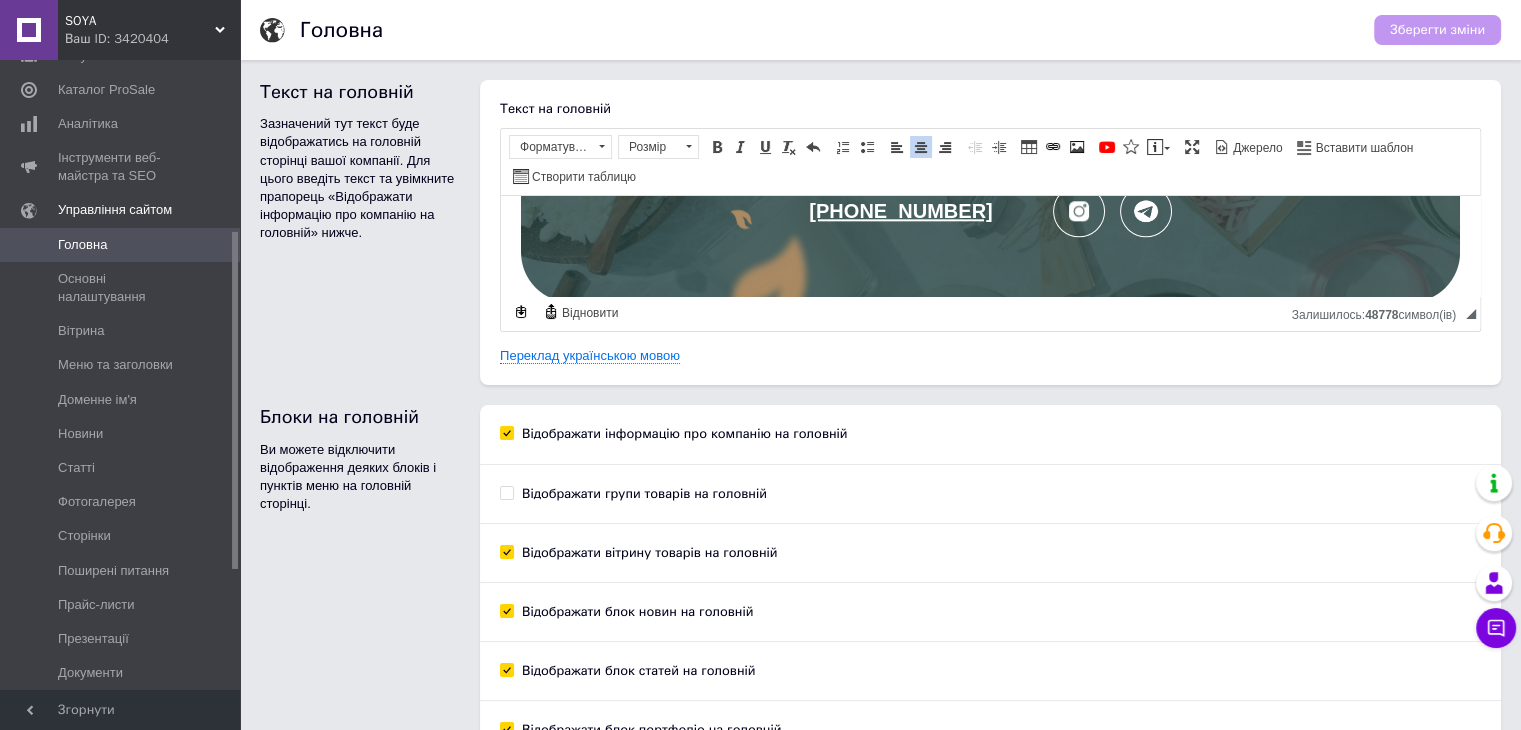 click on "Текст на головній Зазначений тут текст буде відображатись на
головній сторінці вашої компанії. Для цього введіть
текст та увімкните прапорець «Відображати інформацію про
компанію на головній» нижче." at bounding box center [360, 232] 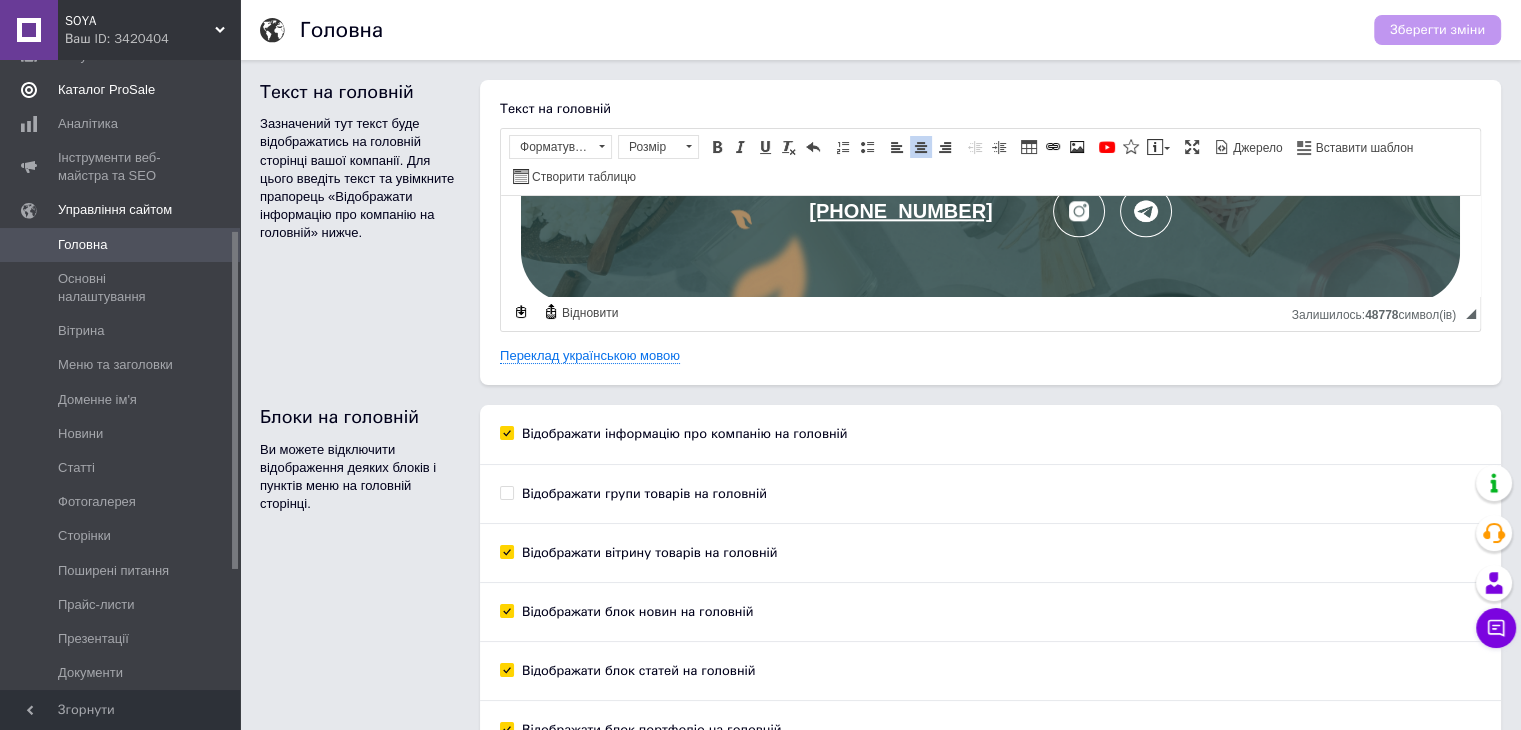 scroll, scrollTop: 0, scrollLeft: 0, axis: both 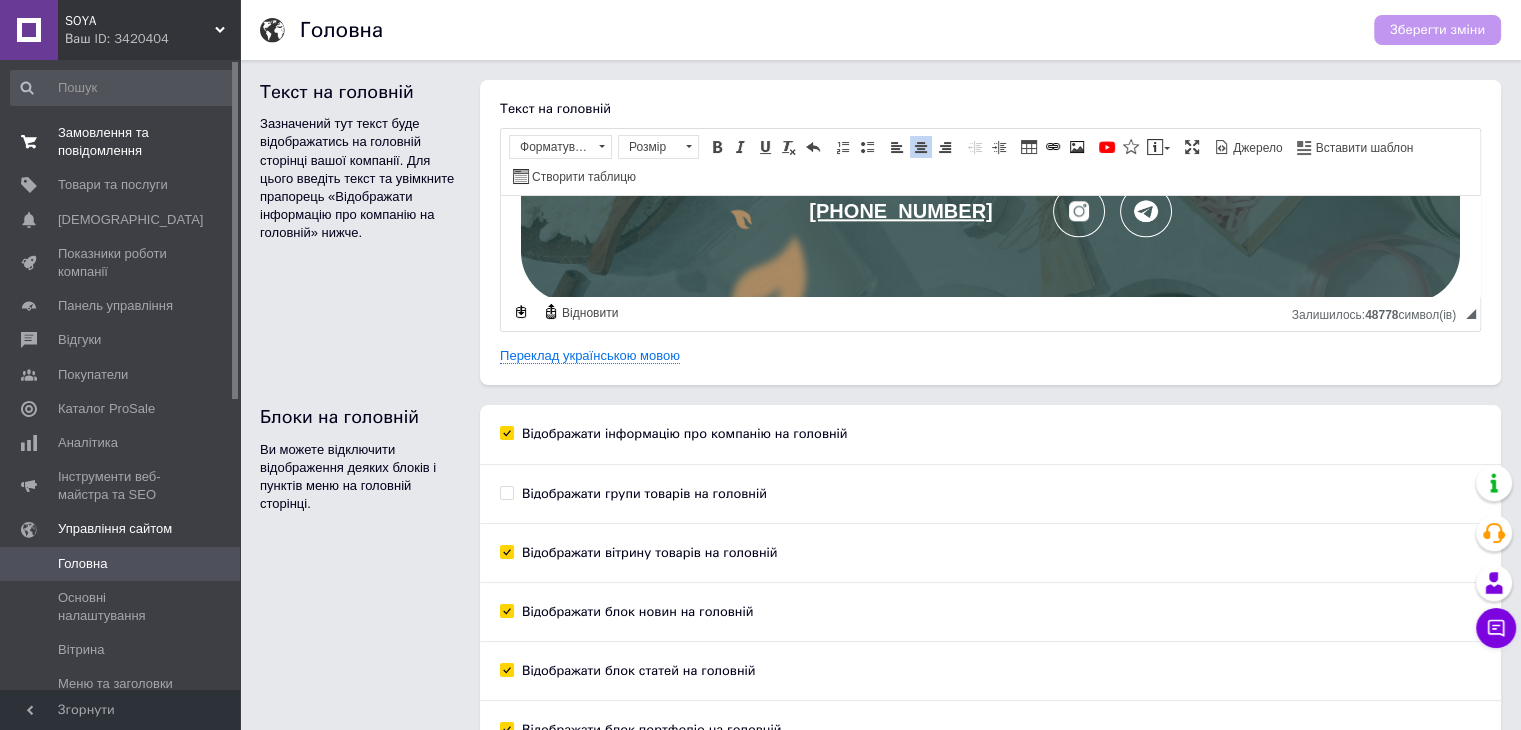click on "Замовлення та повідомлення" at bounding box center (121, 142) 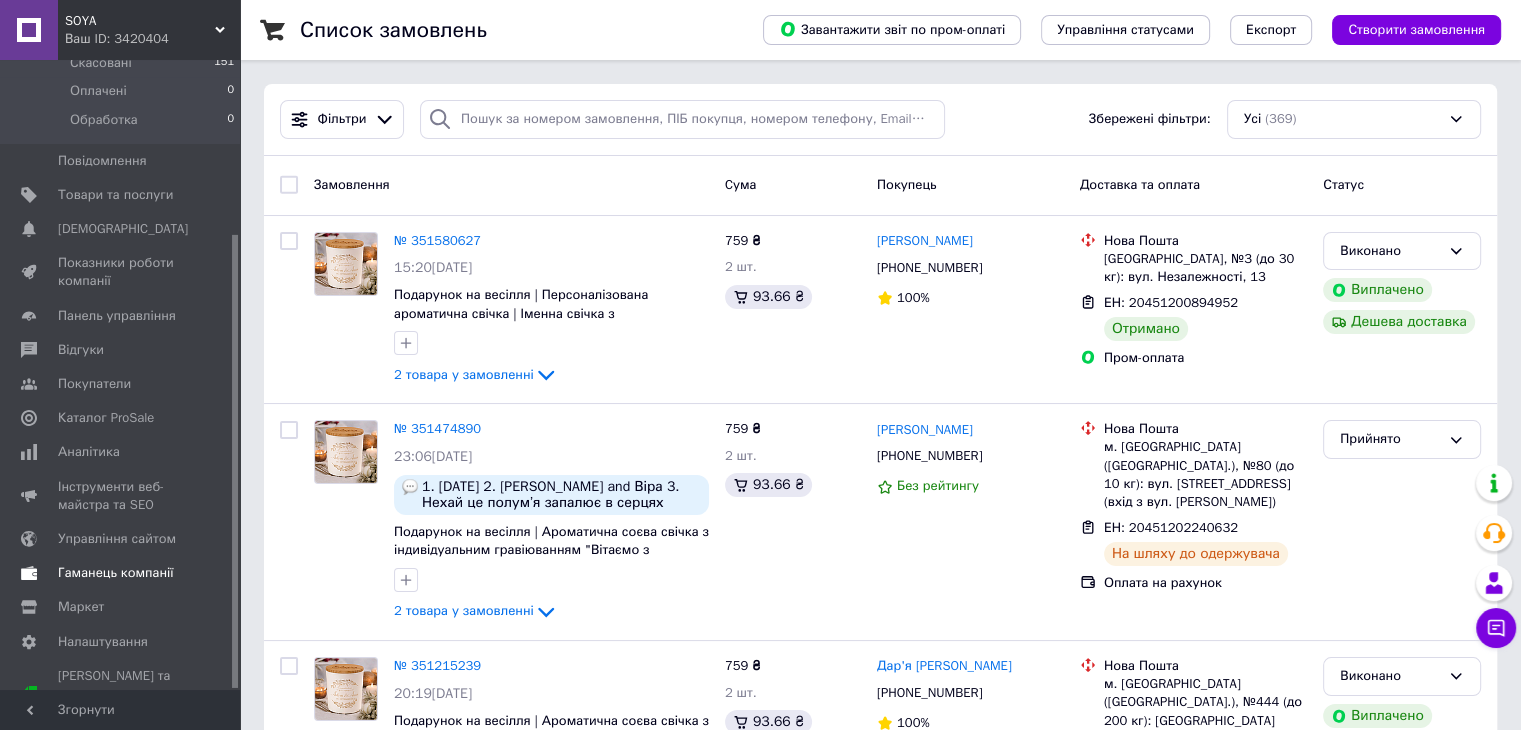 scroll, scrollTop: 240, scrollLeft: 0, axis: vertical 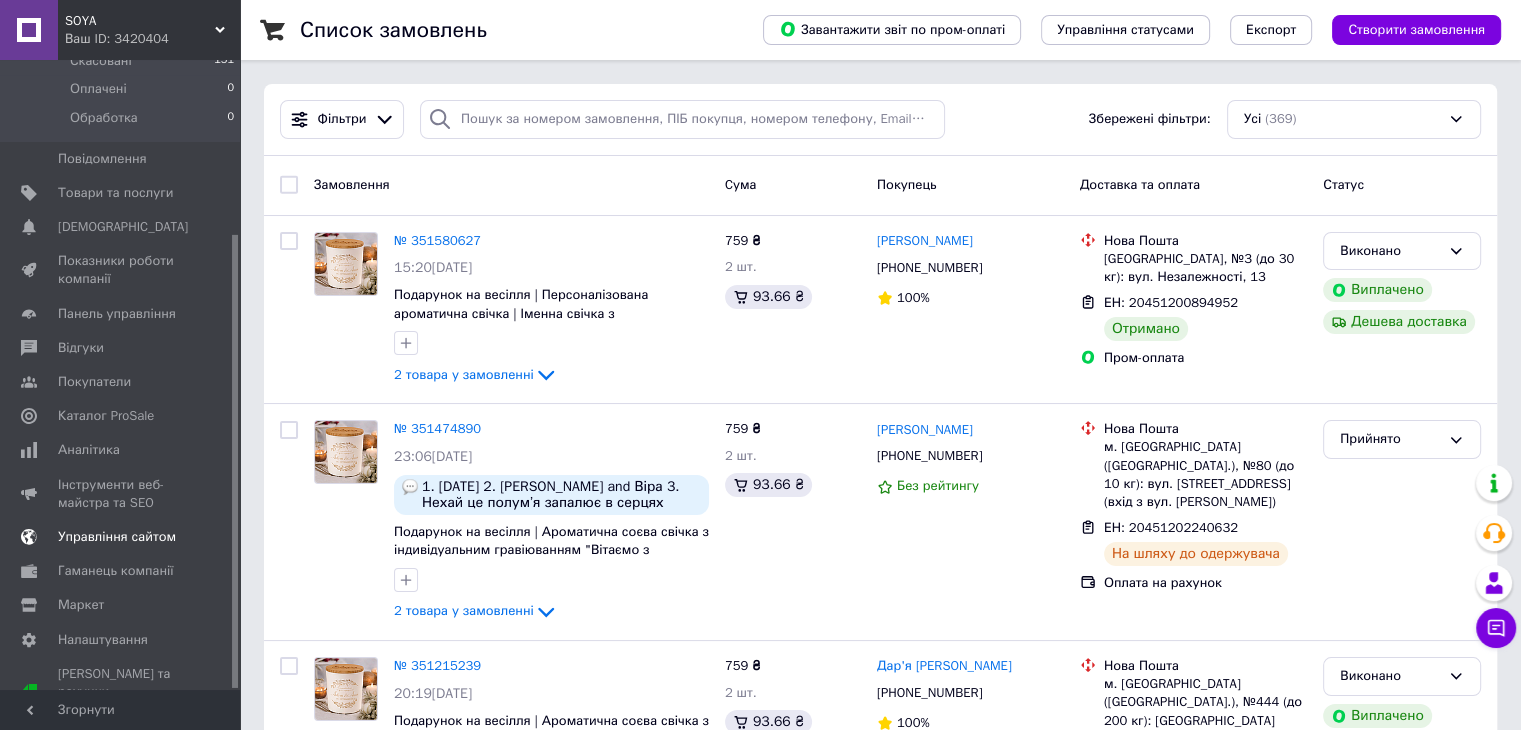click on "Управління сайтом" at bounding box center (117, 537) 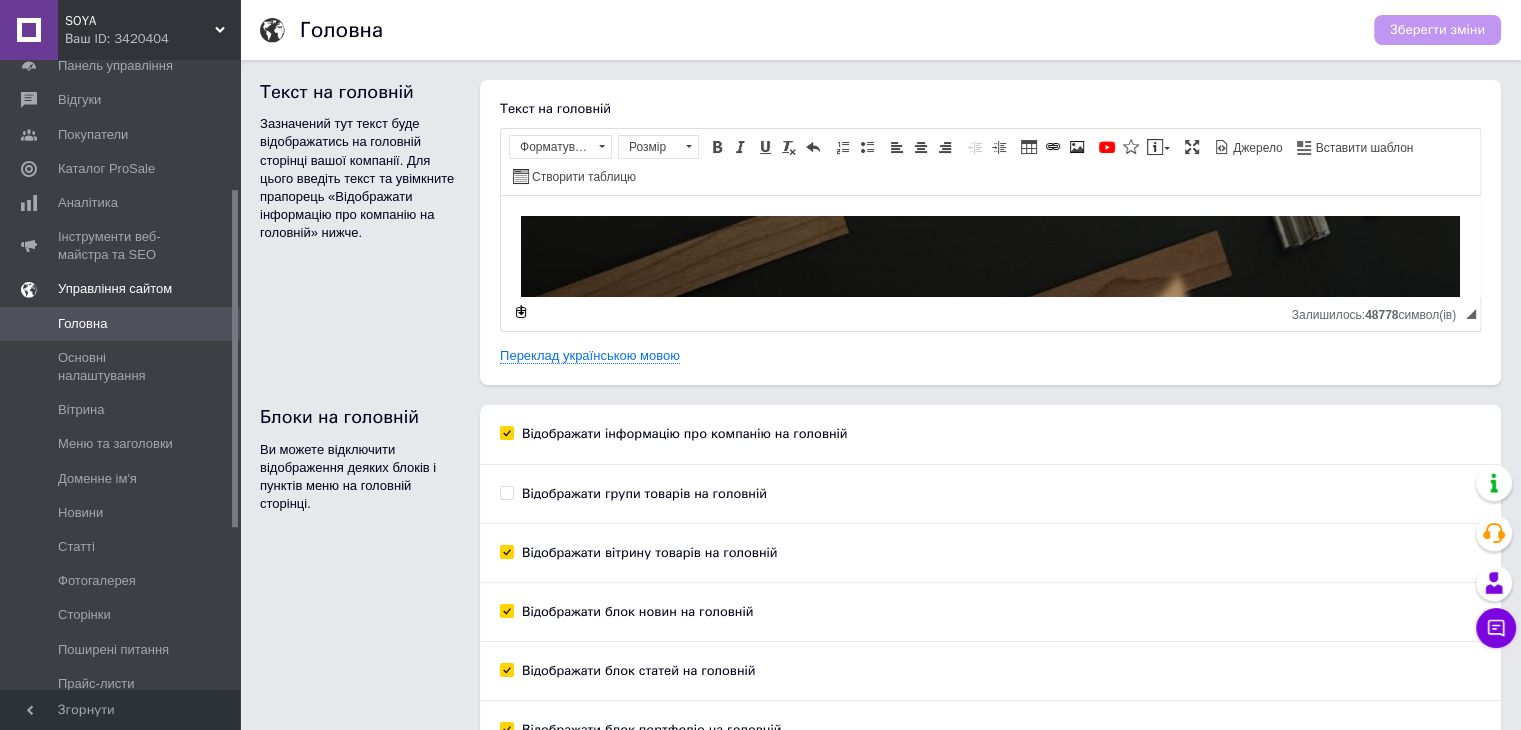 scroll, scrollTop: 0, scrollLeft: 0, axis: both 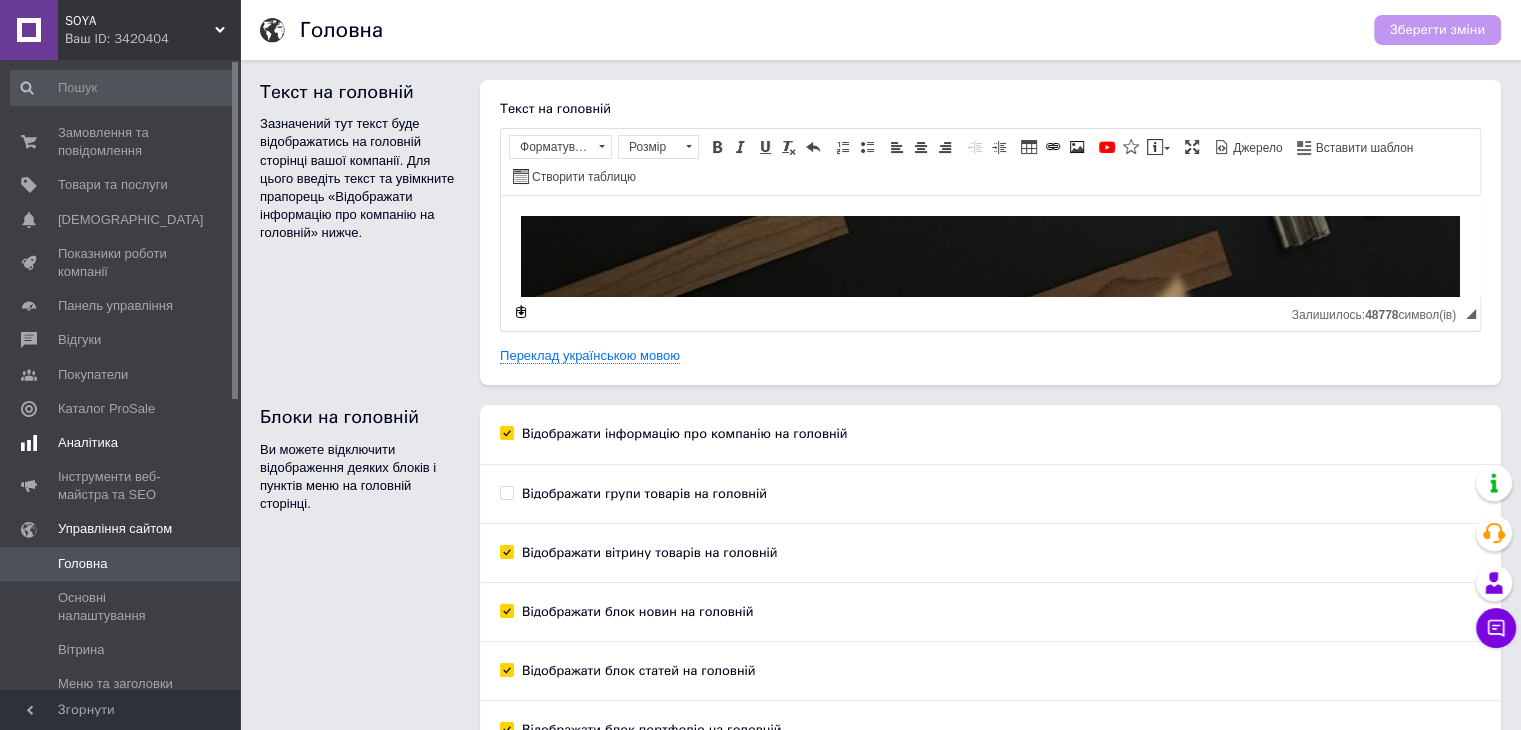 click on "Аналітика" at bounding box center (121, 443) 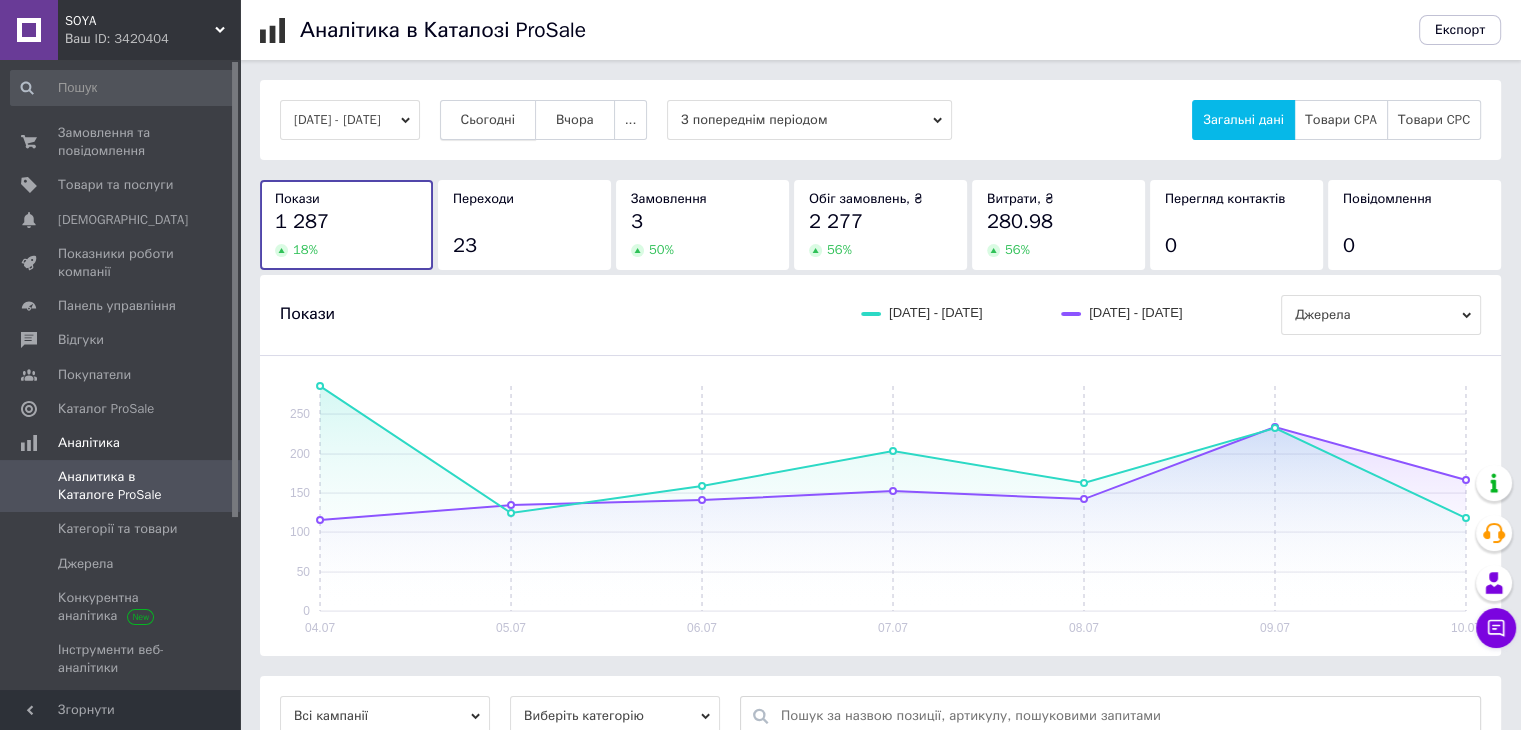 click on "Сьогодні" at bounding box center (488, 120) 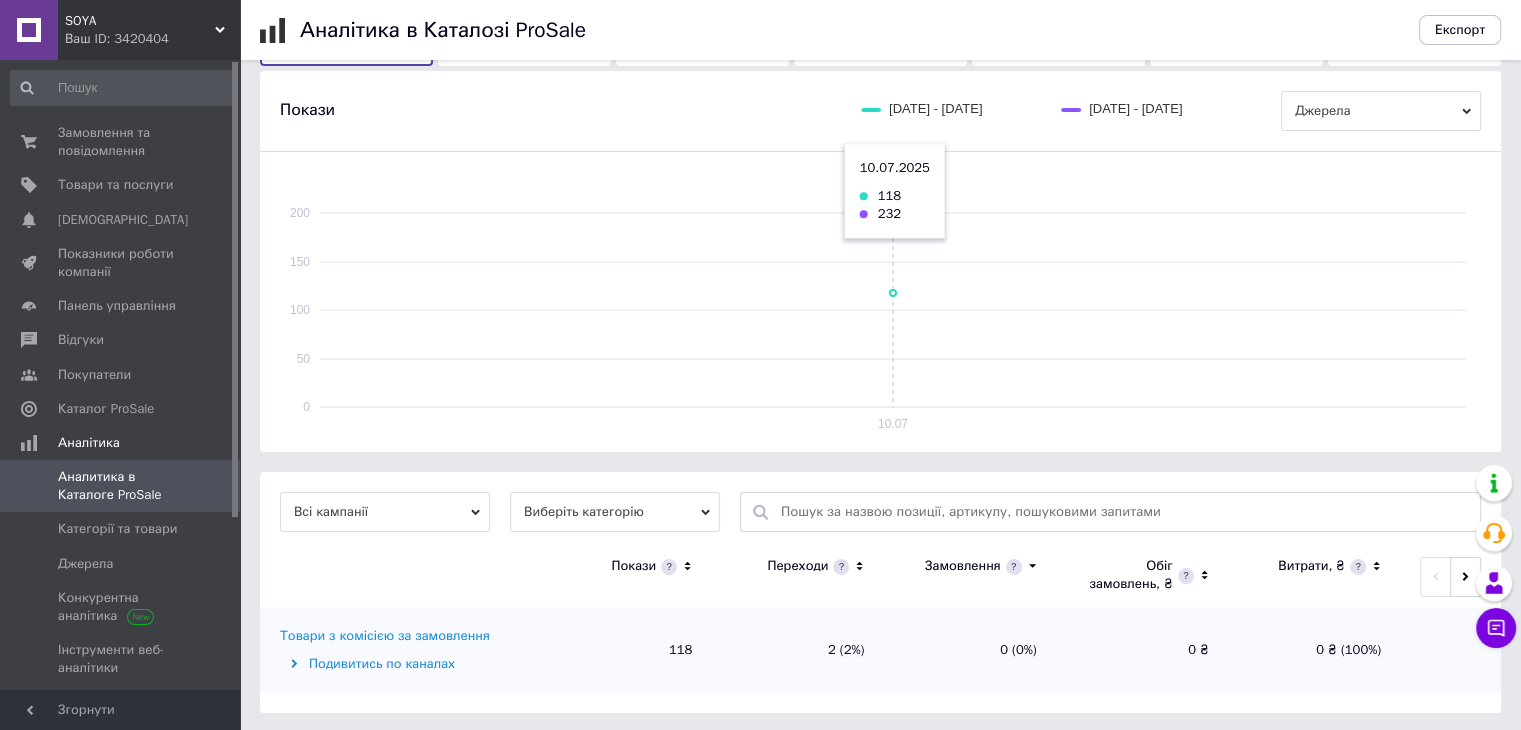 scroll, scrollTop: 207, scrollLeft: 0, axis: vertical 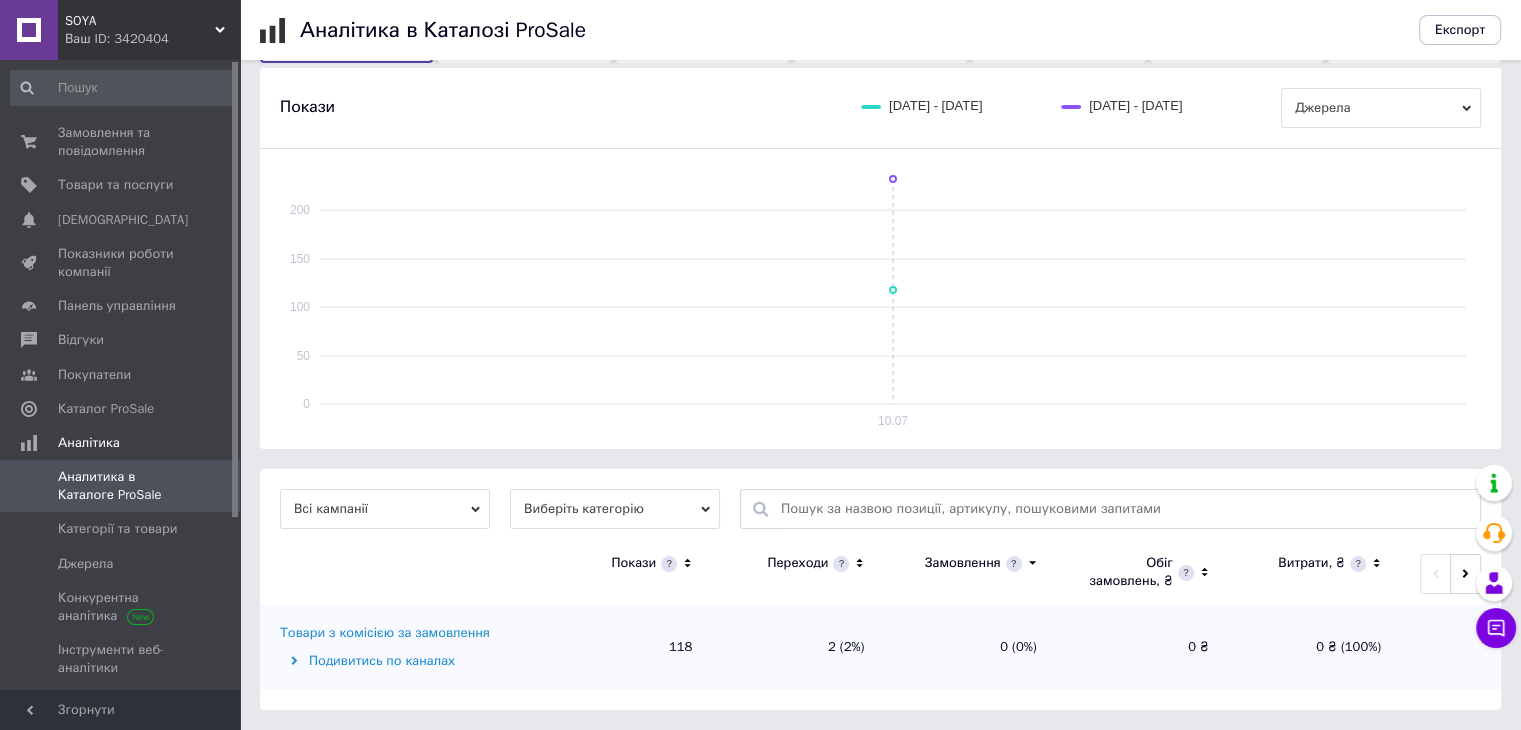 click on "Товари з комісією за замовлення" at bounding box center (385, 633) 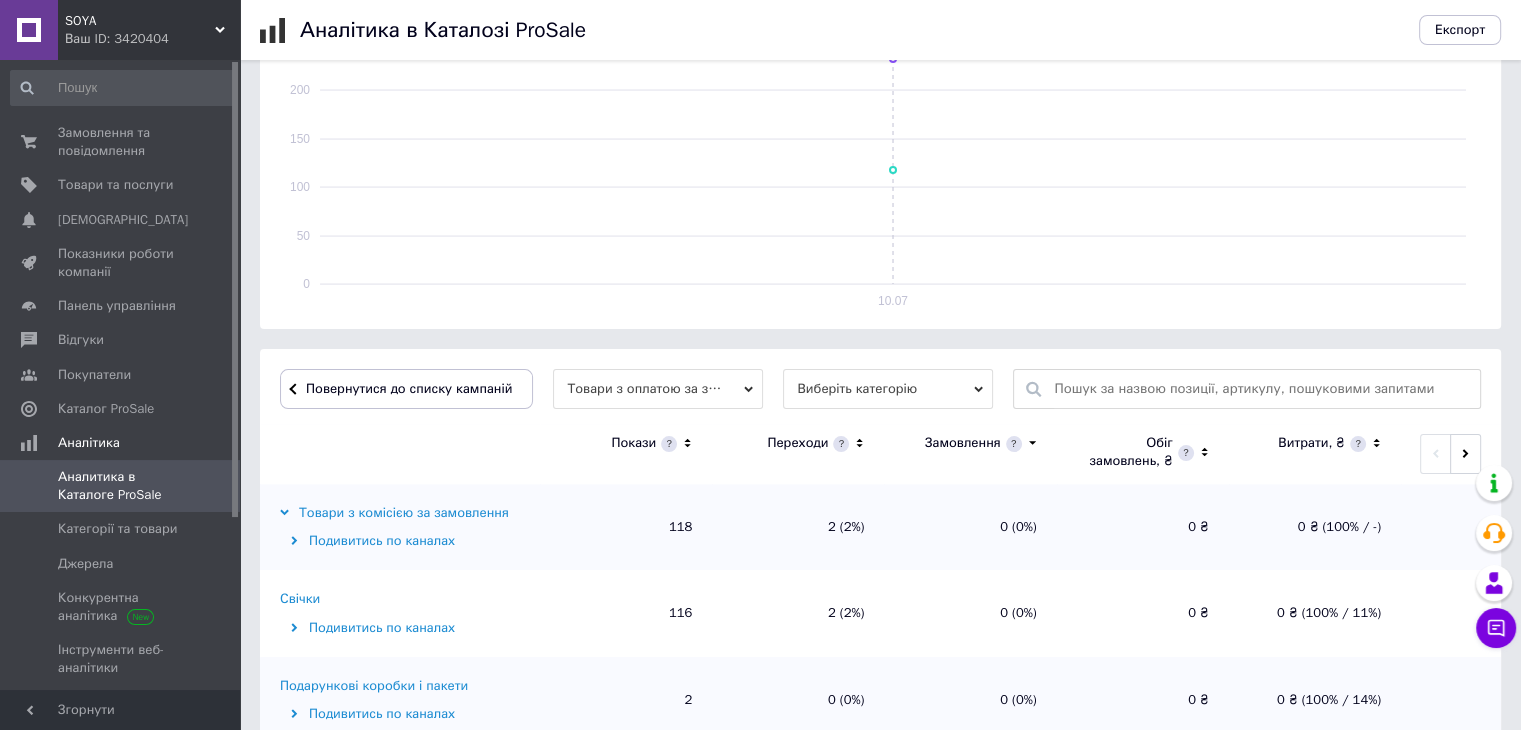scroll, scrollTop: 380, scrollLeft: 0, axis: vertical 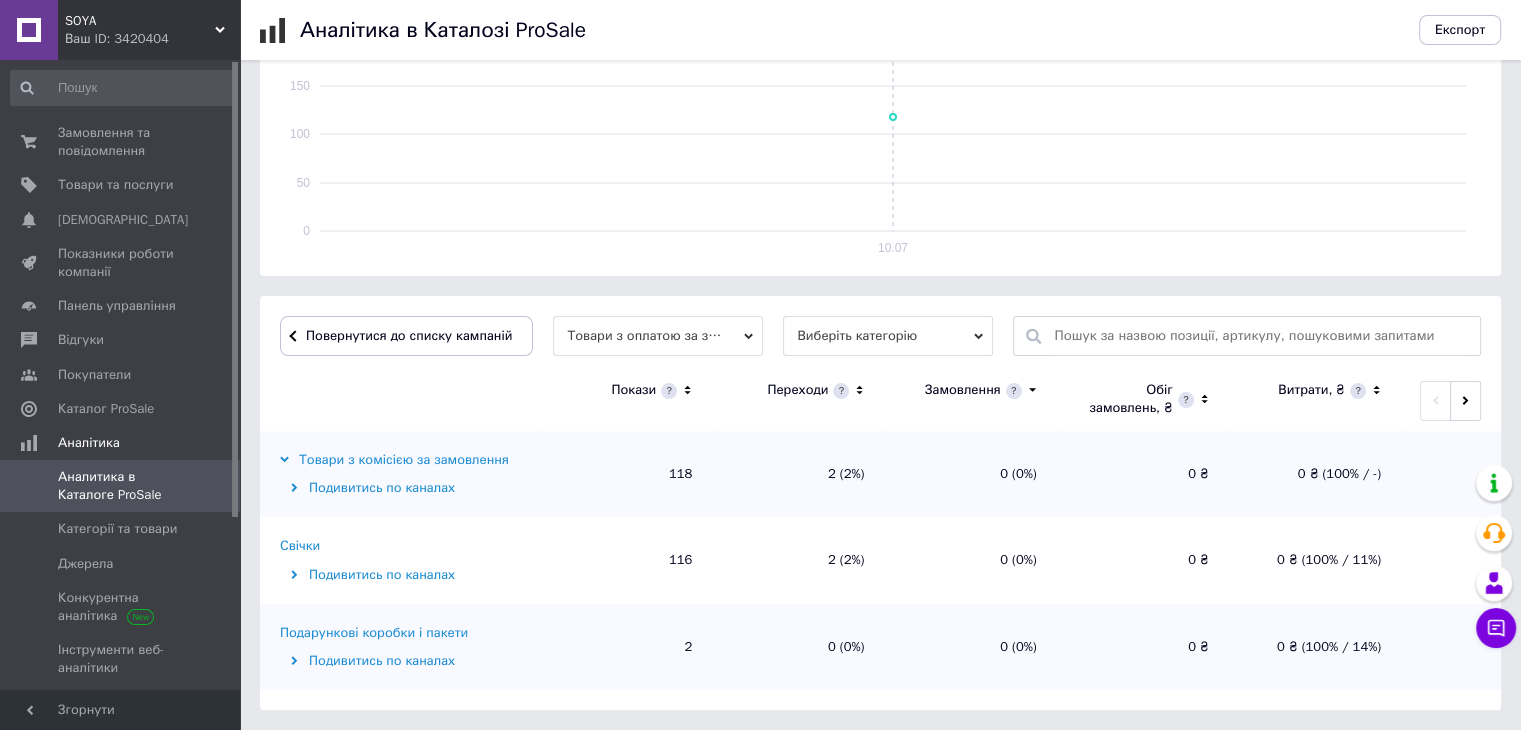 click on "Свічки" at bounding box center (300, 546) 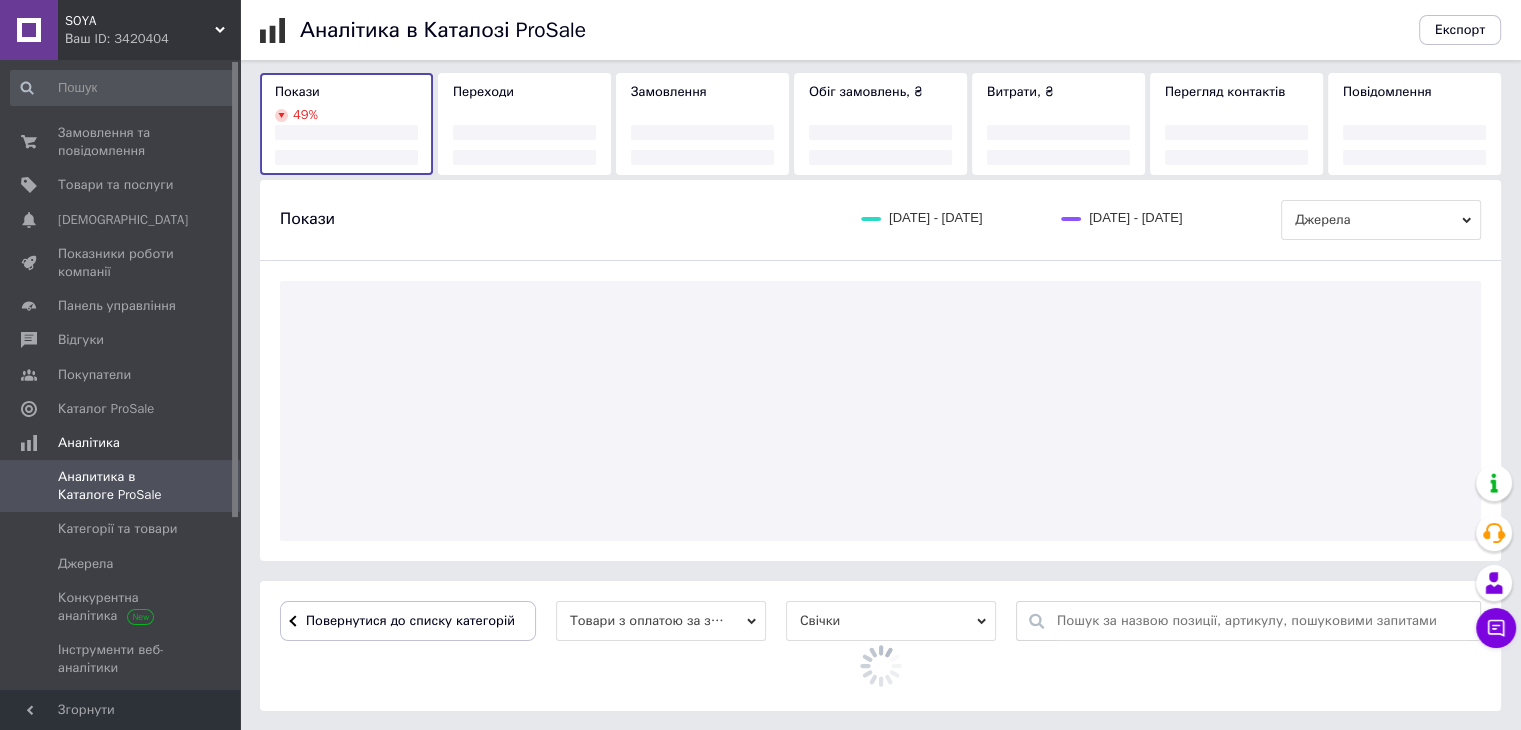 scroll, scrollTop: 380, scrollLeft: 0, axis: vertical 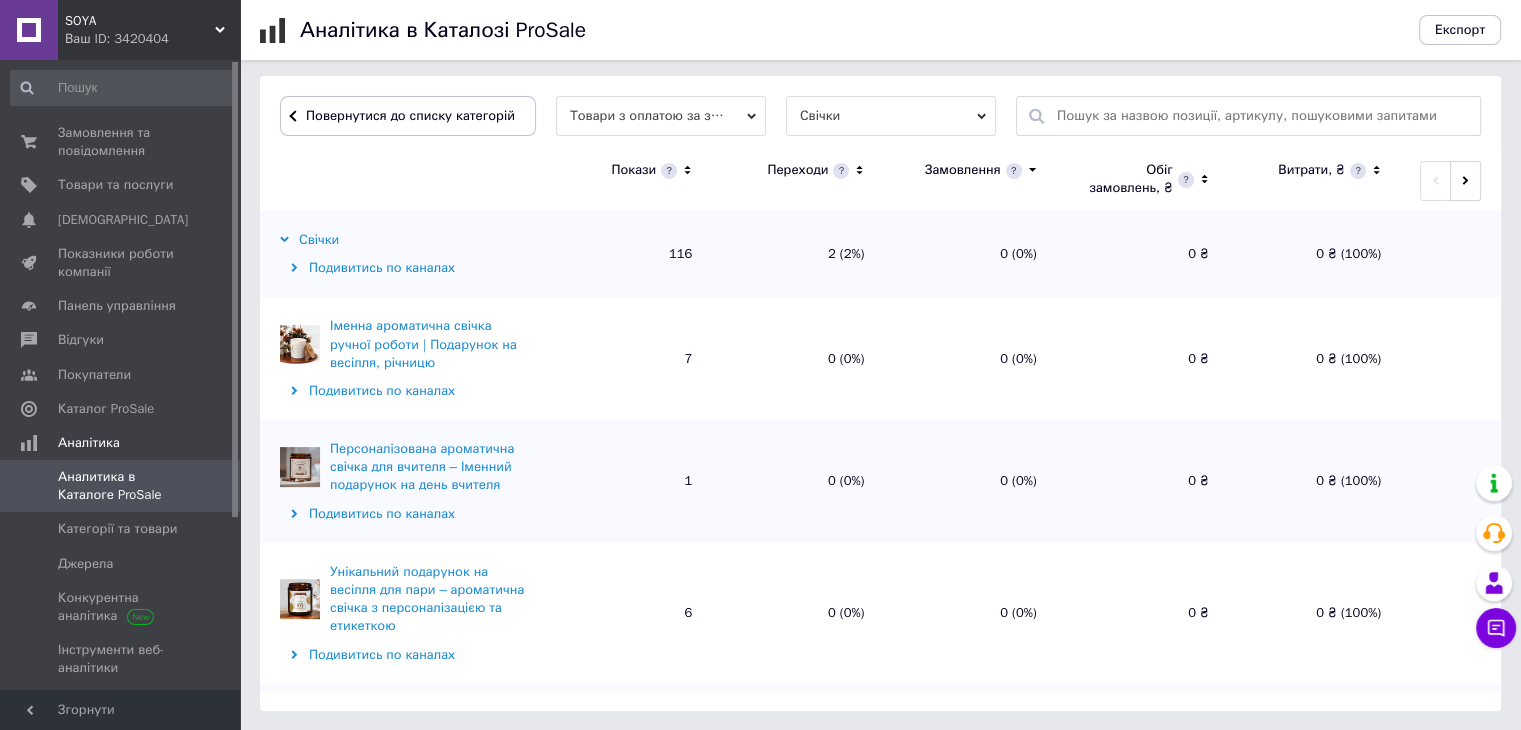 click on "Переходи" at bounding box center [797, 170] 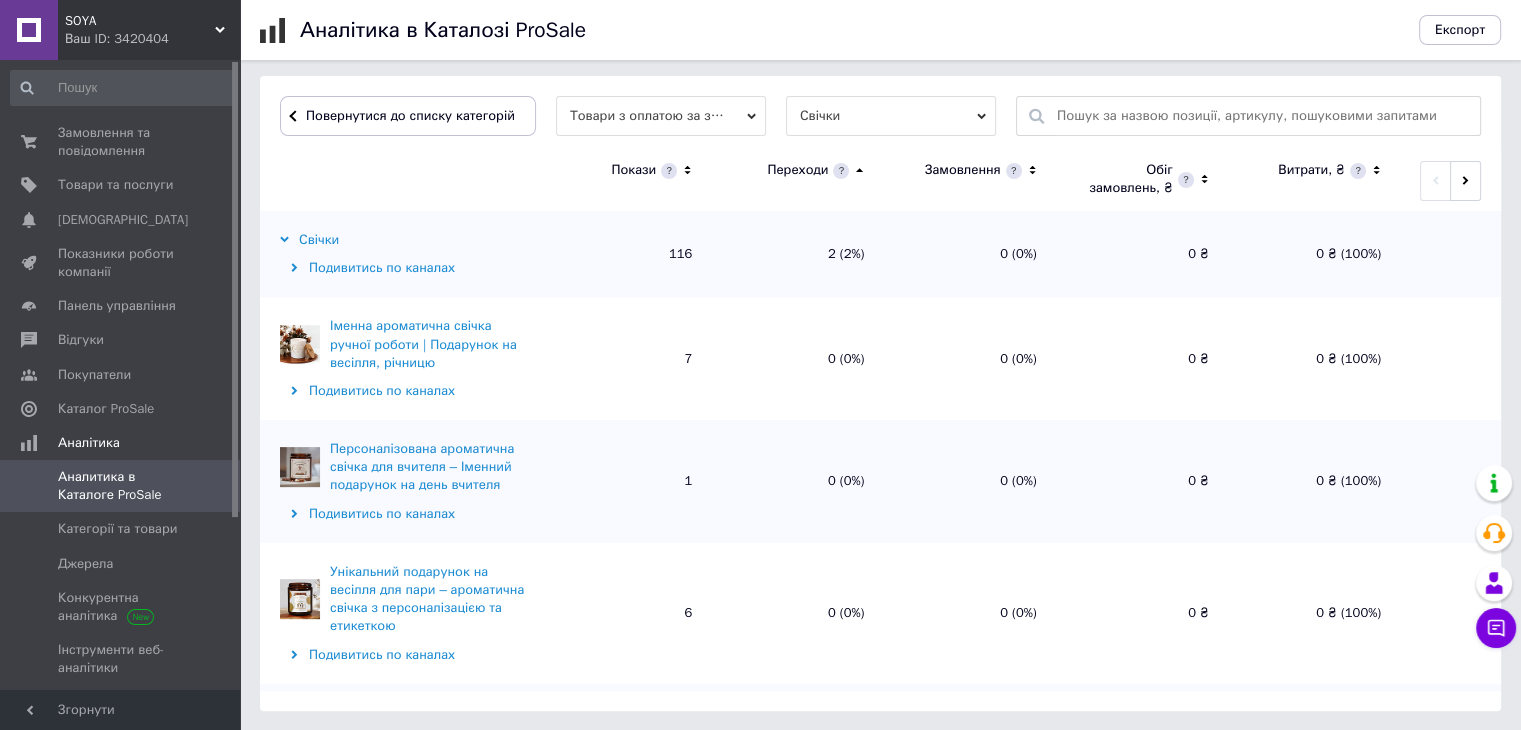 click 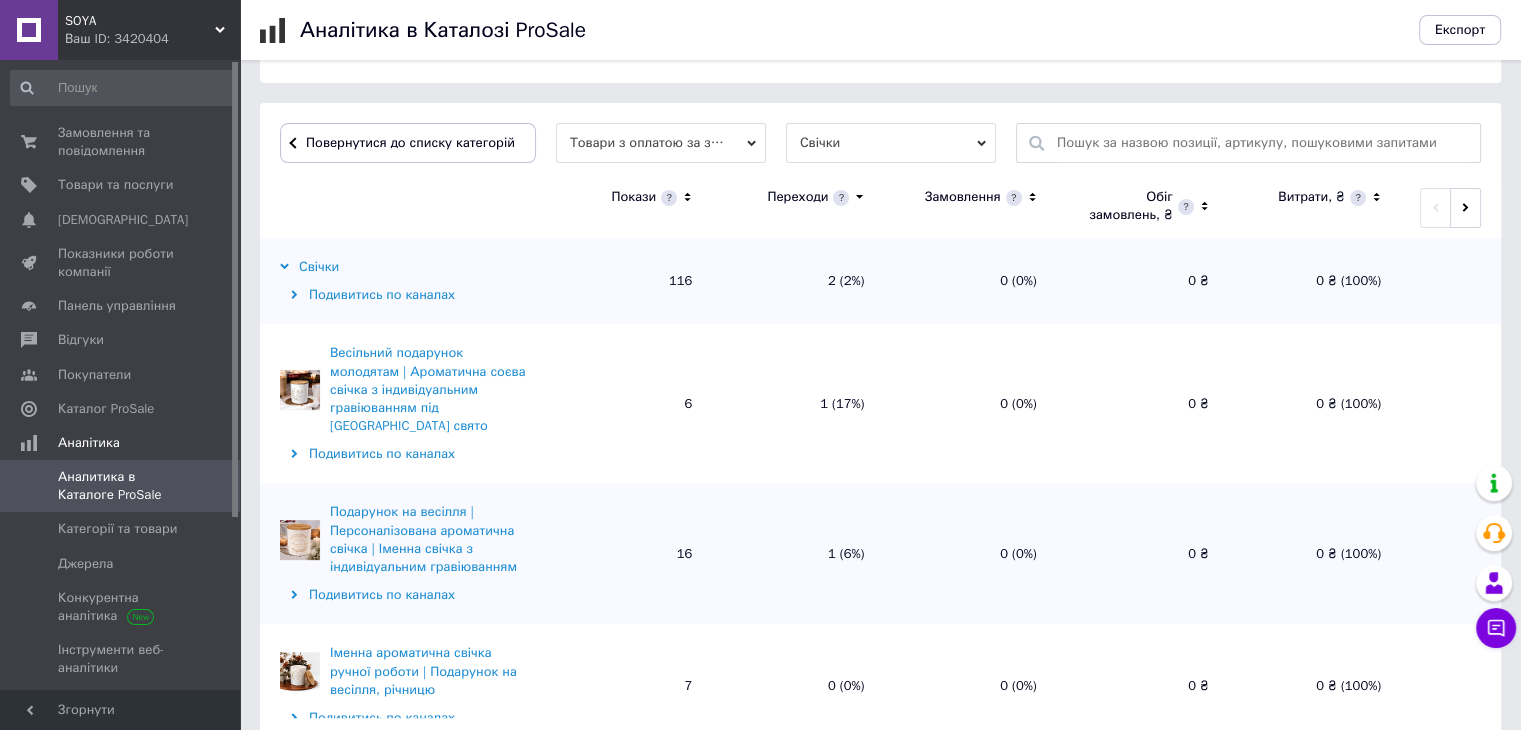 scroll, scrollTop: 600, scrollLeft: 0, axis: vertical 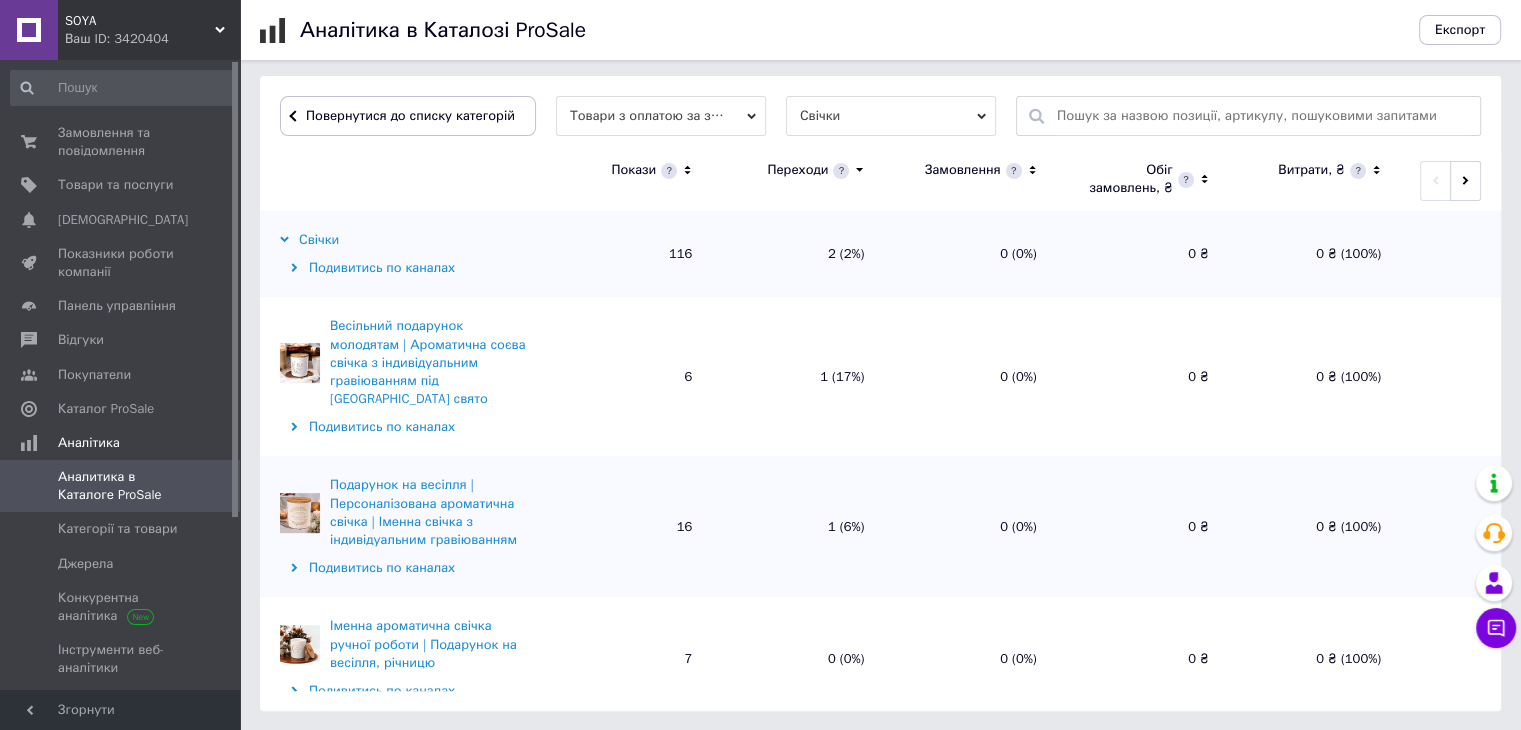 click 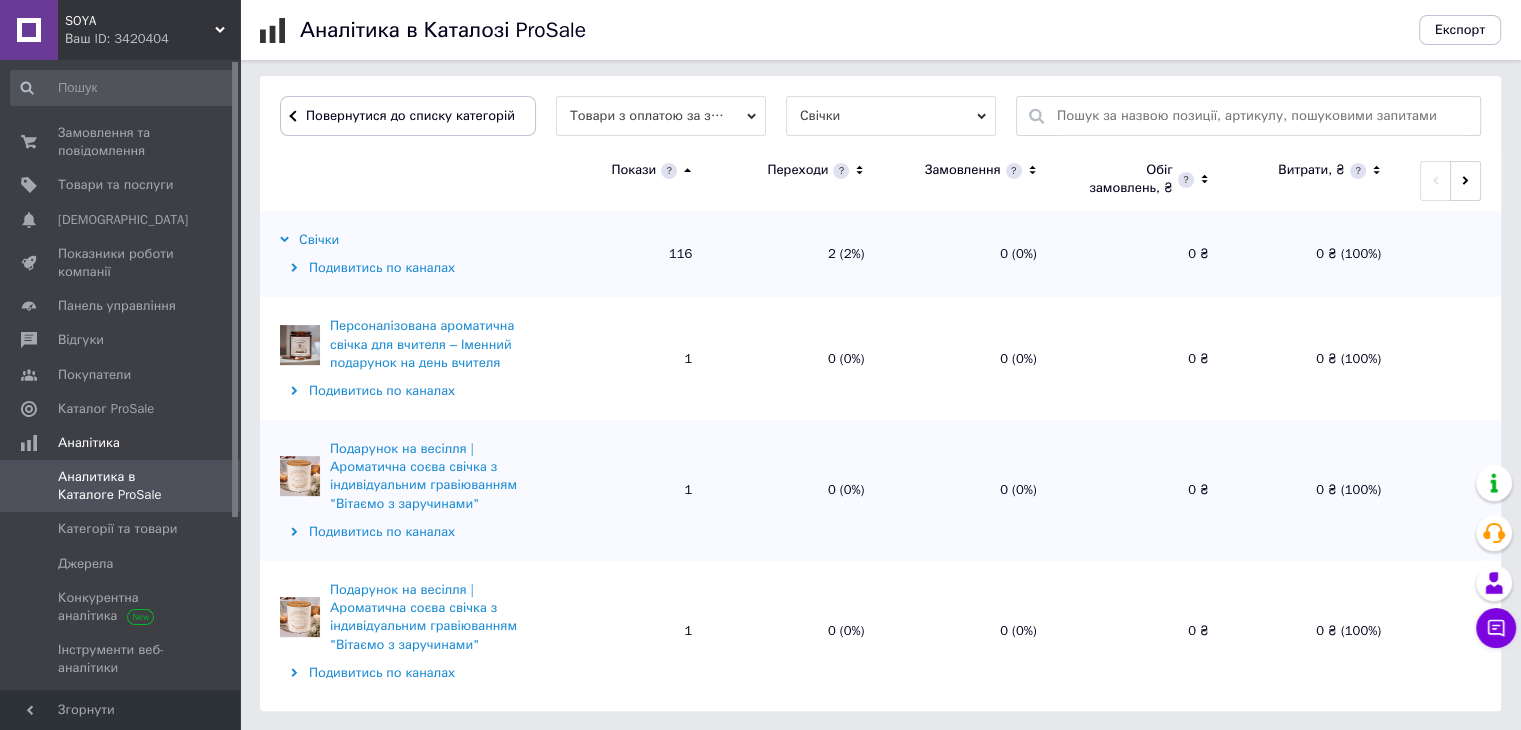 click 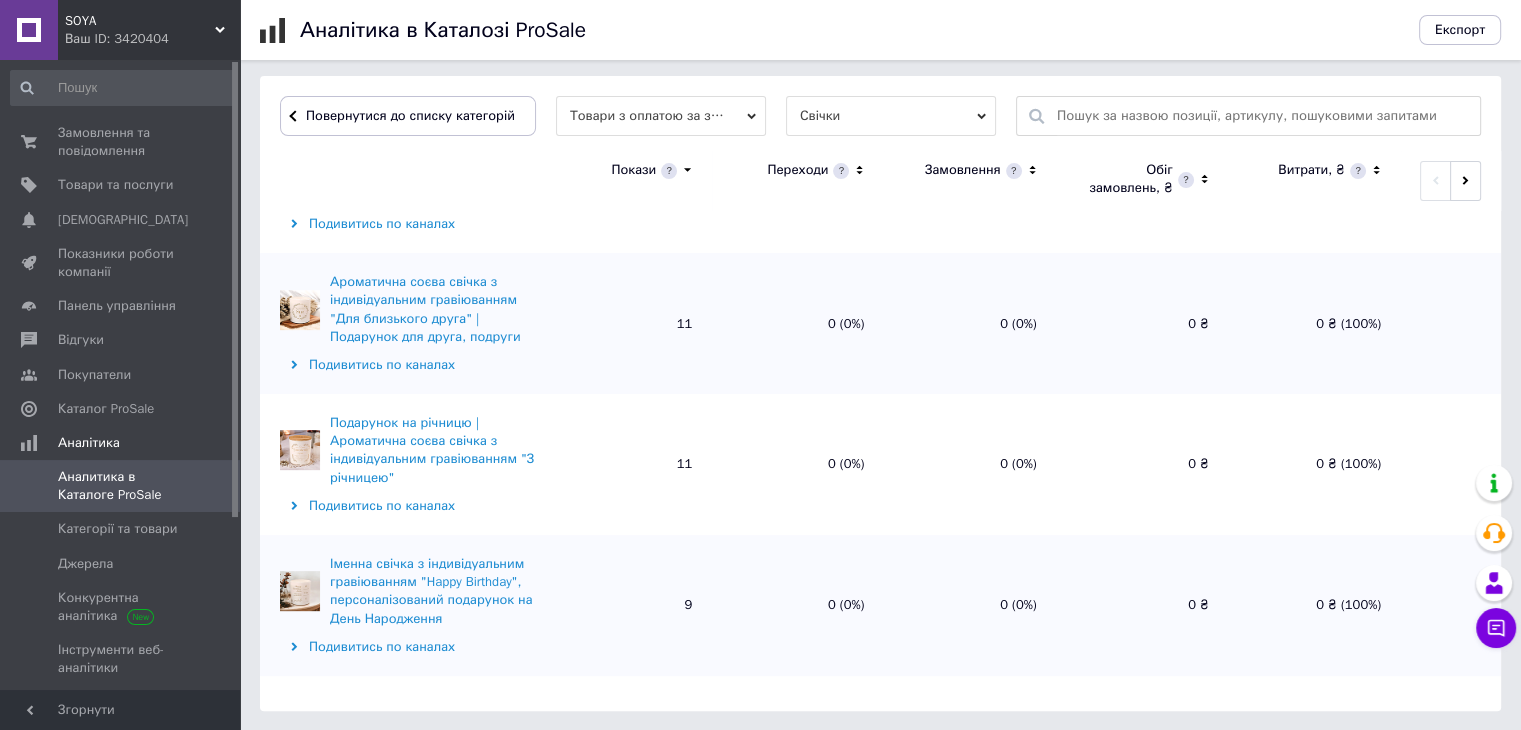 scroll, scrollTop: 500, scrollLeft: 0, axis: vertical 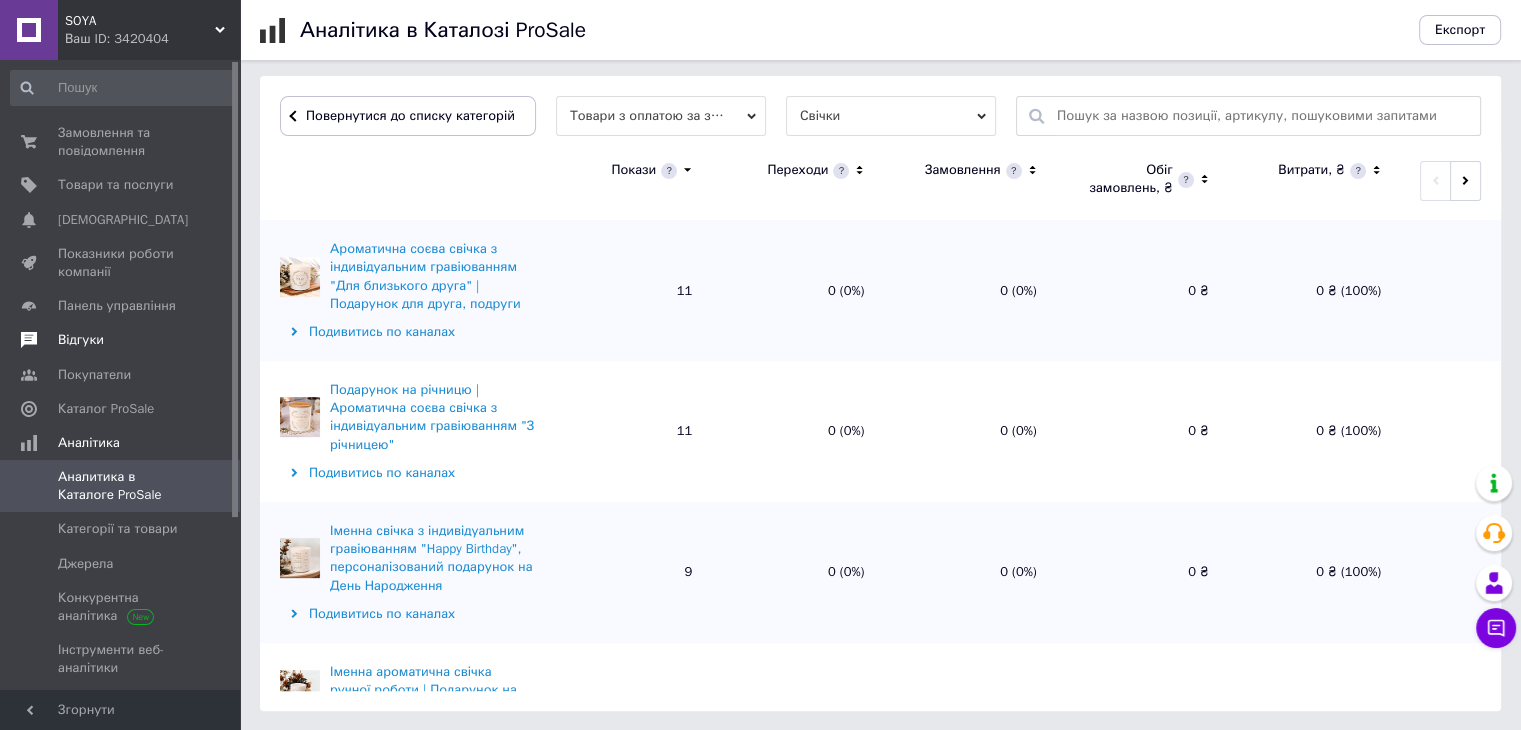 click on "Відгуки" at bounding box center (123, 340) 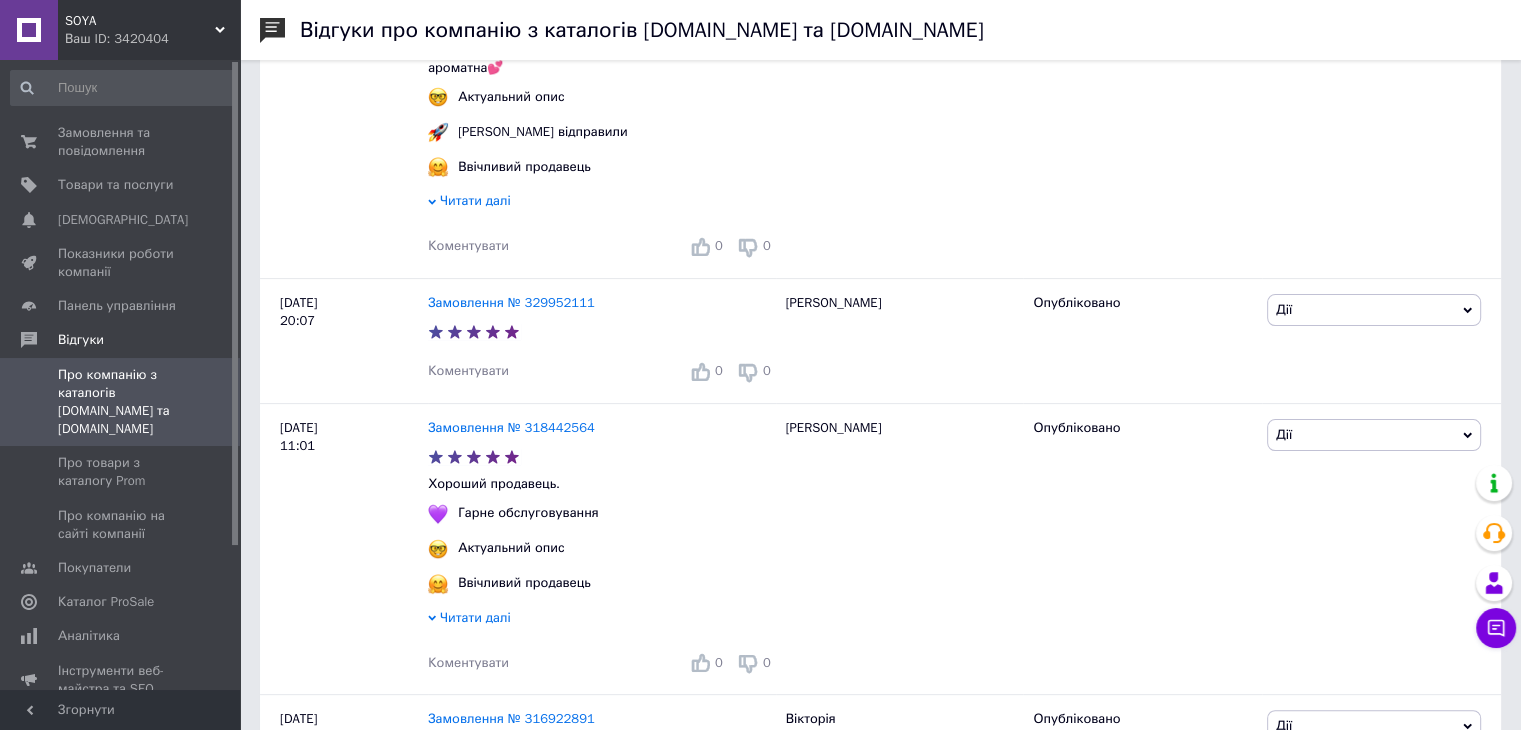 scroll, scrollTop: 500, scrollLeft: 0, axis: vertical 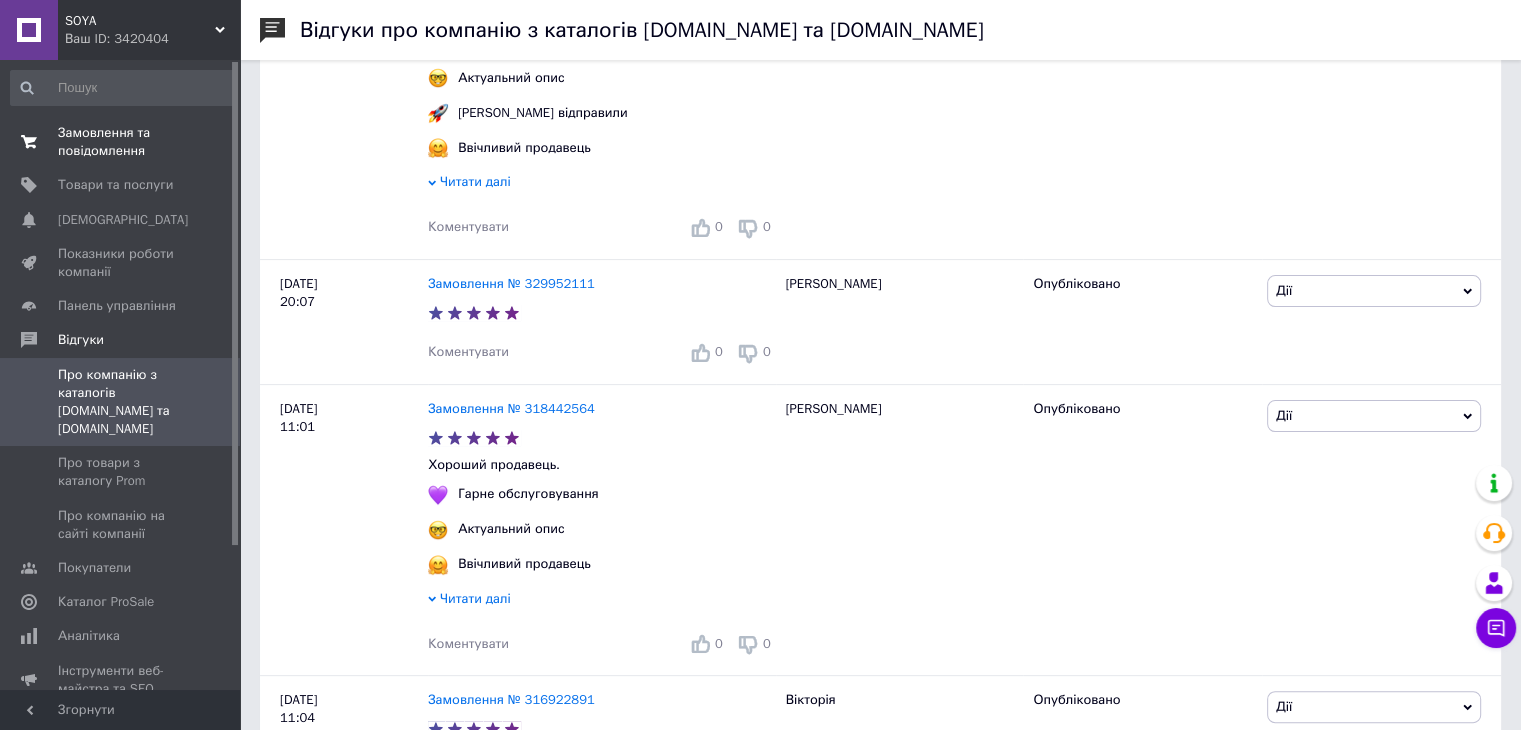 click on "Замовлення та повідомлення" at bounding box center (121, 142) 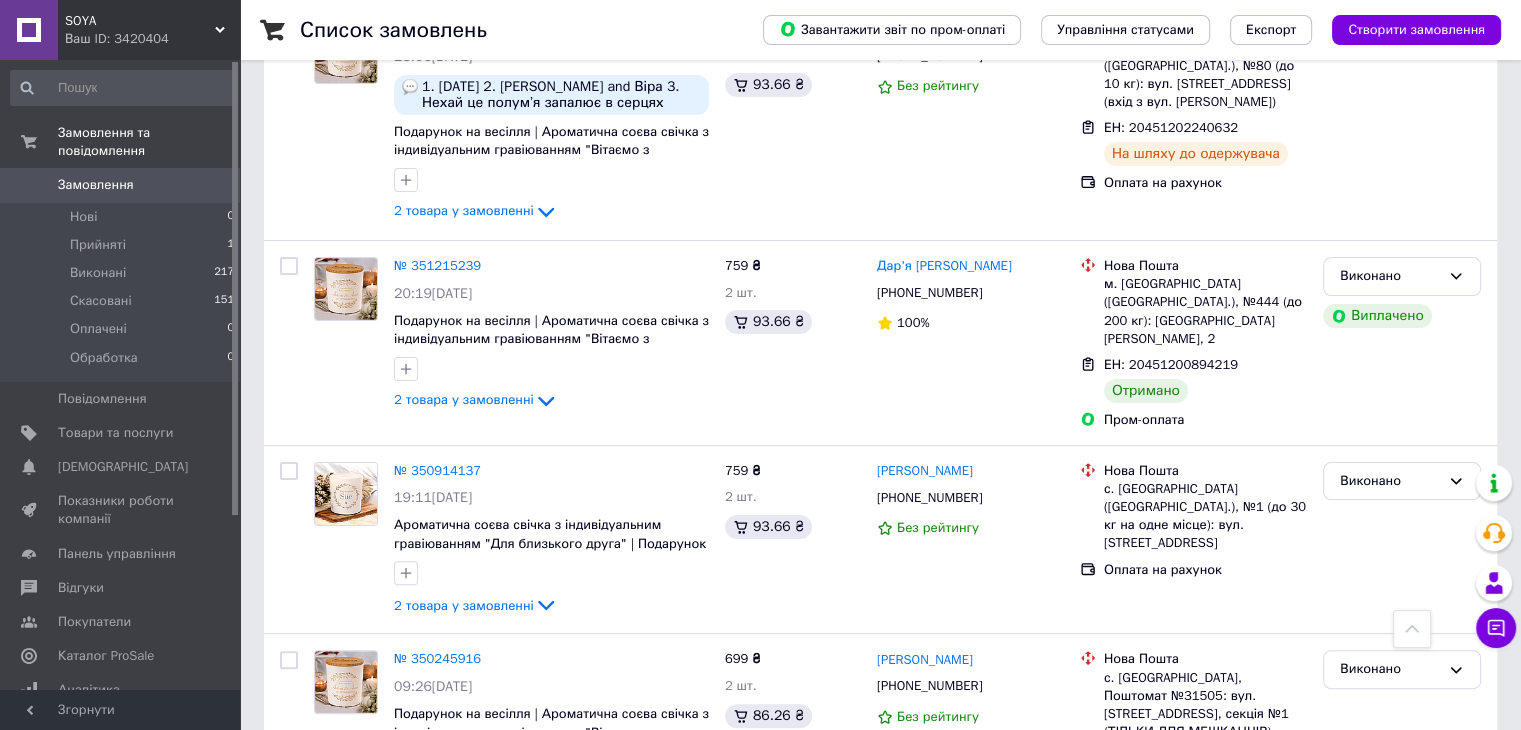 scroll, scrollTop: 400, scrollLeft: 0, axis: vertical 